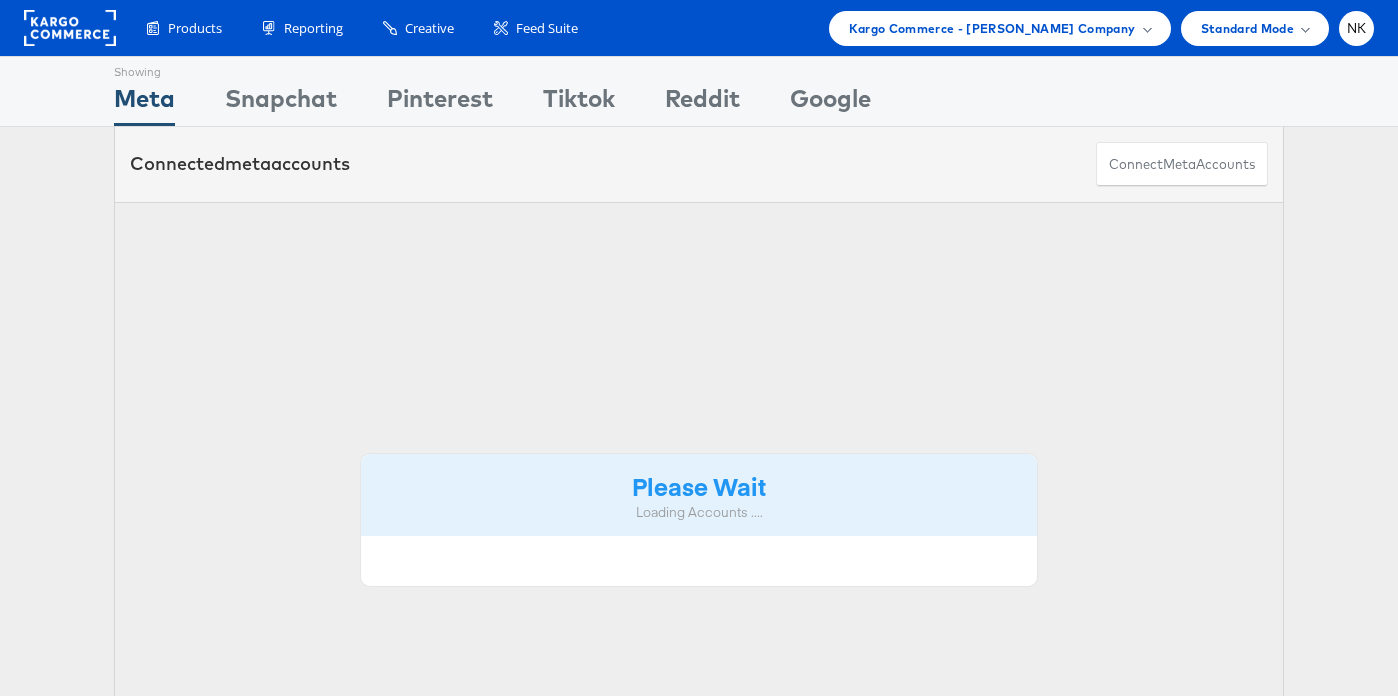 scroll, scrollTop: 0, scrollLeft: 0, axis: both 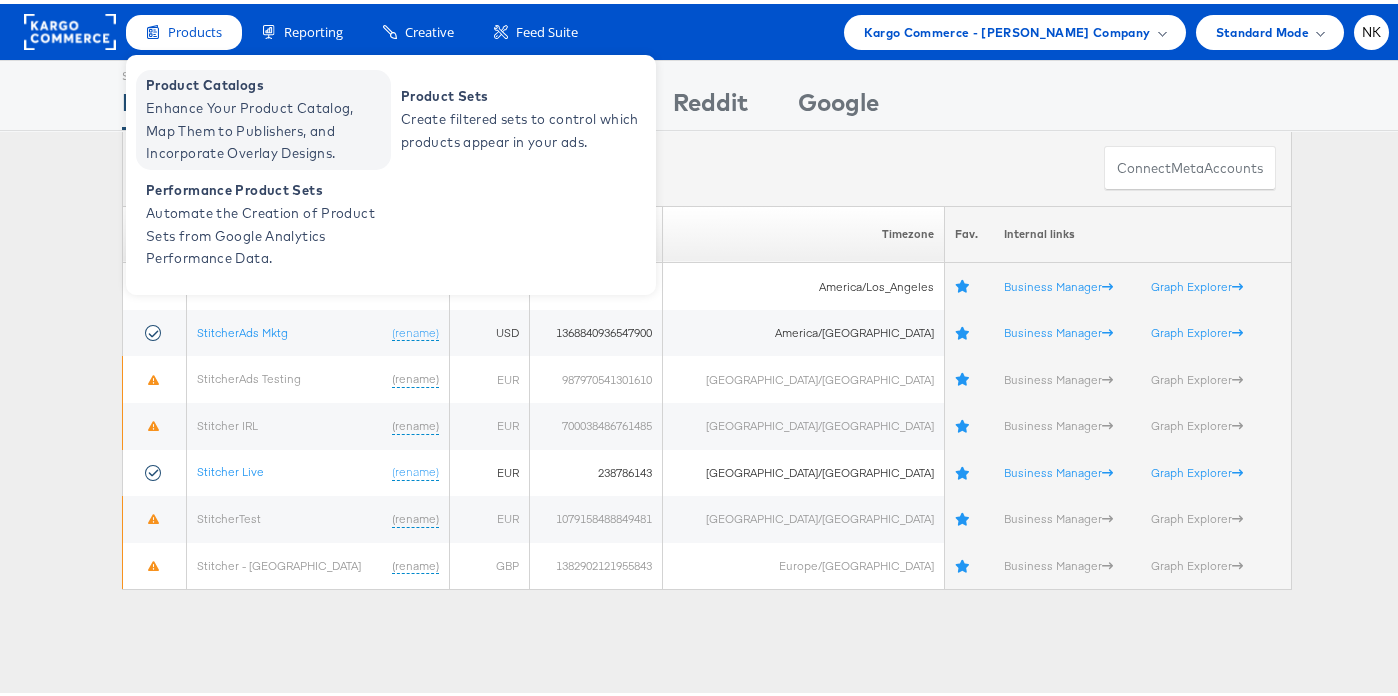 click on "Enhance Your Product Catalog, Map Them to Publishers, and Incorporate Overlay Designs." at bounding box center [266, 127] 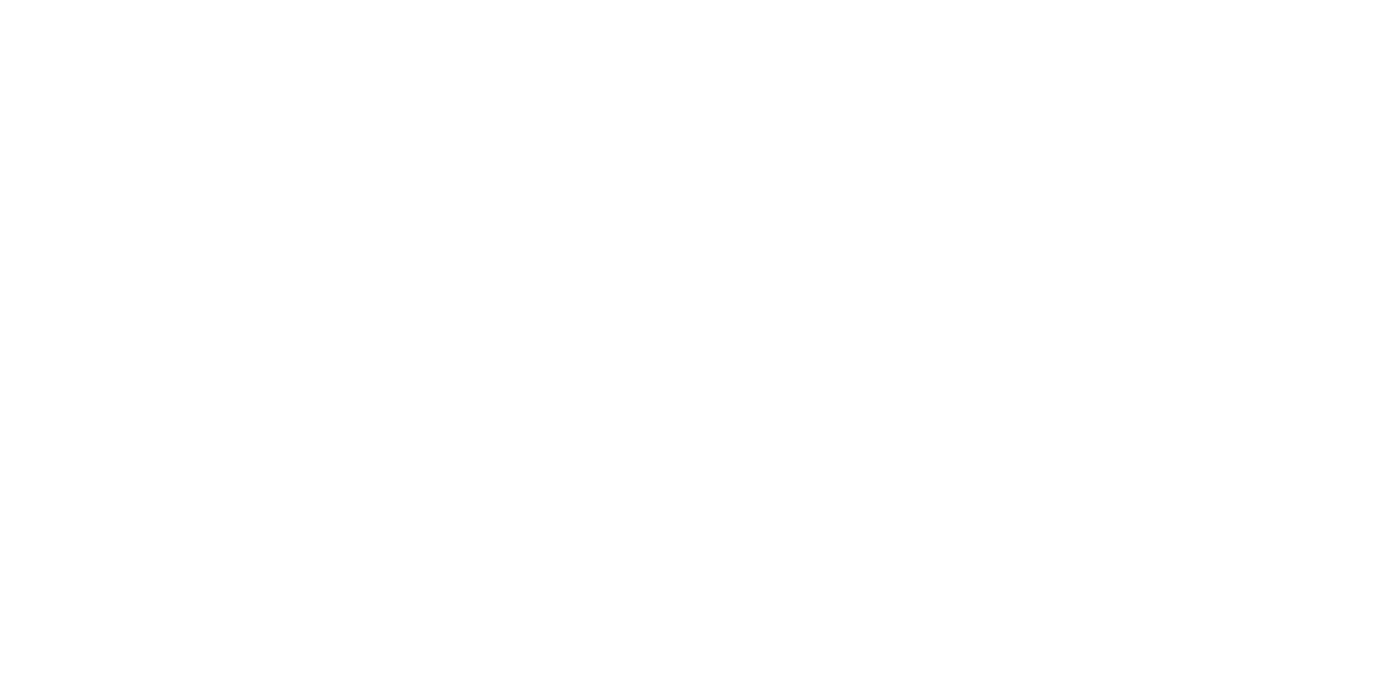 scroll, scrollTop: 0, scrollLeft: 0, axis: both 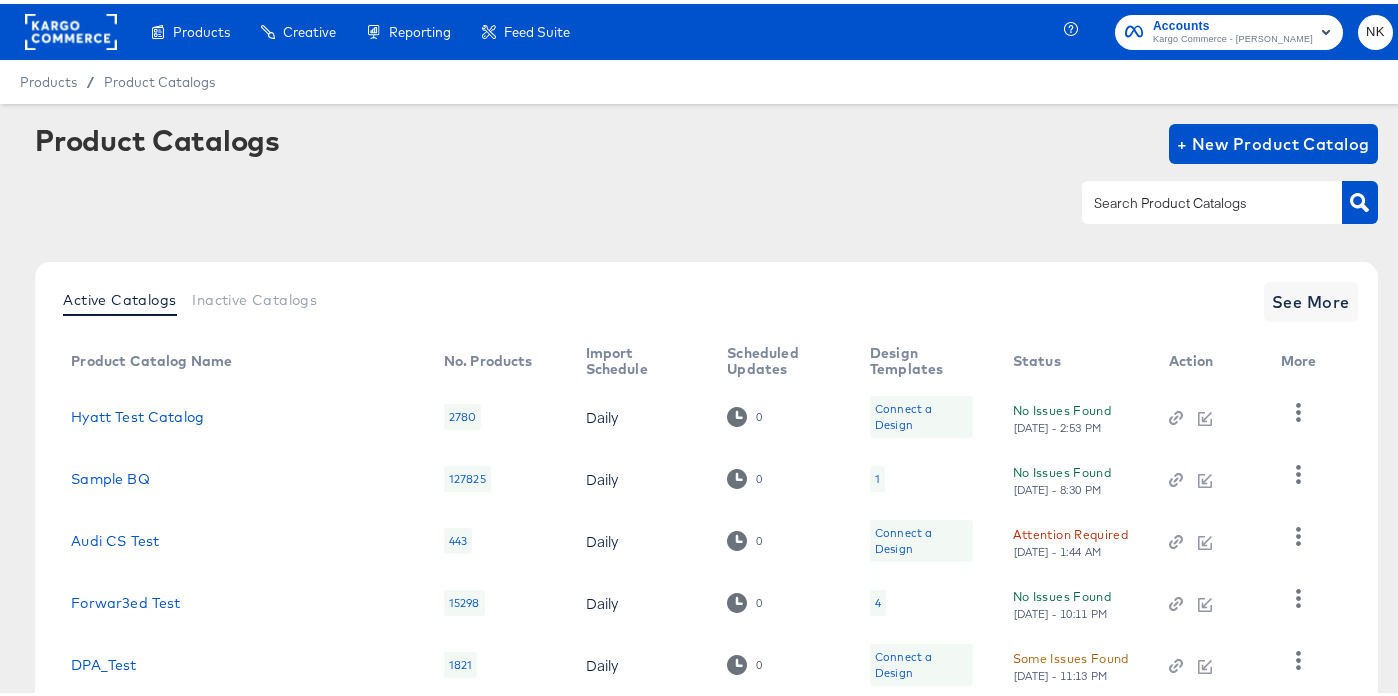 click on "Hyatt Test Catalog" at bounding box center [237, 413] 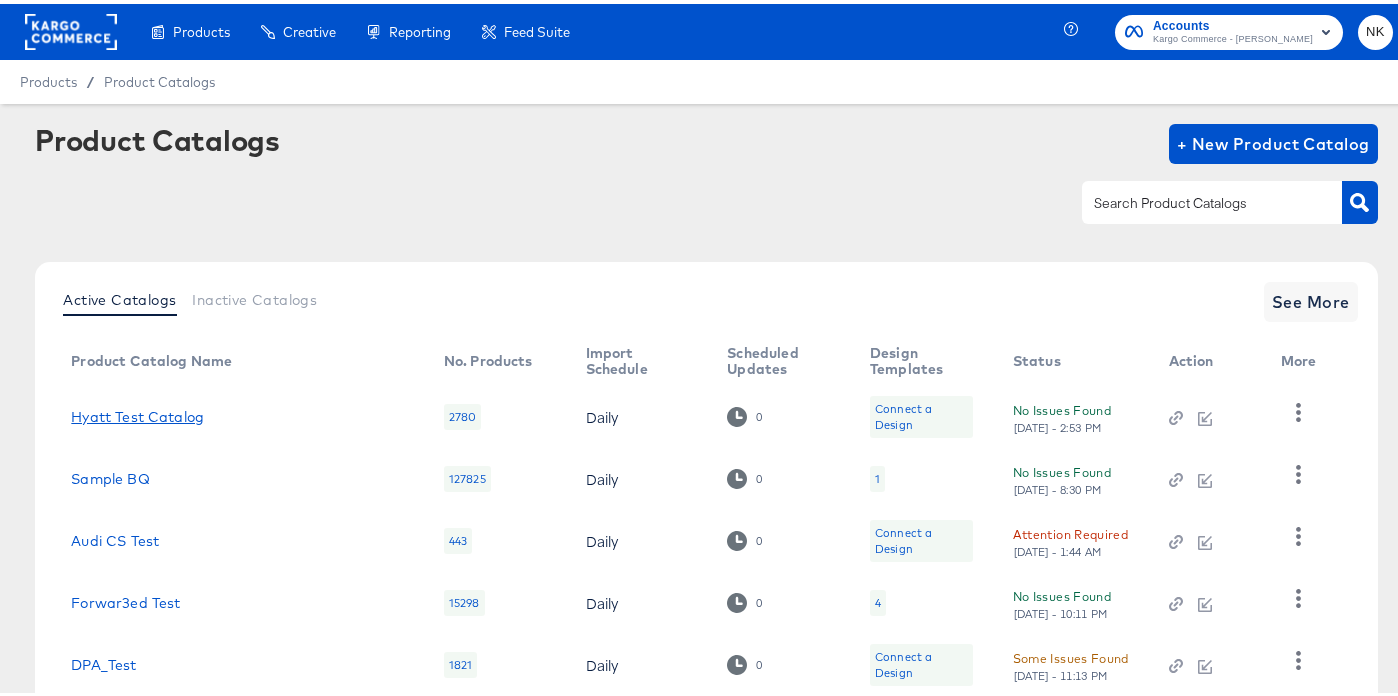 click on "Hyatt Test Catalog" at bounding box center (137, 413) 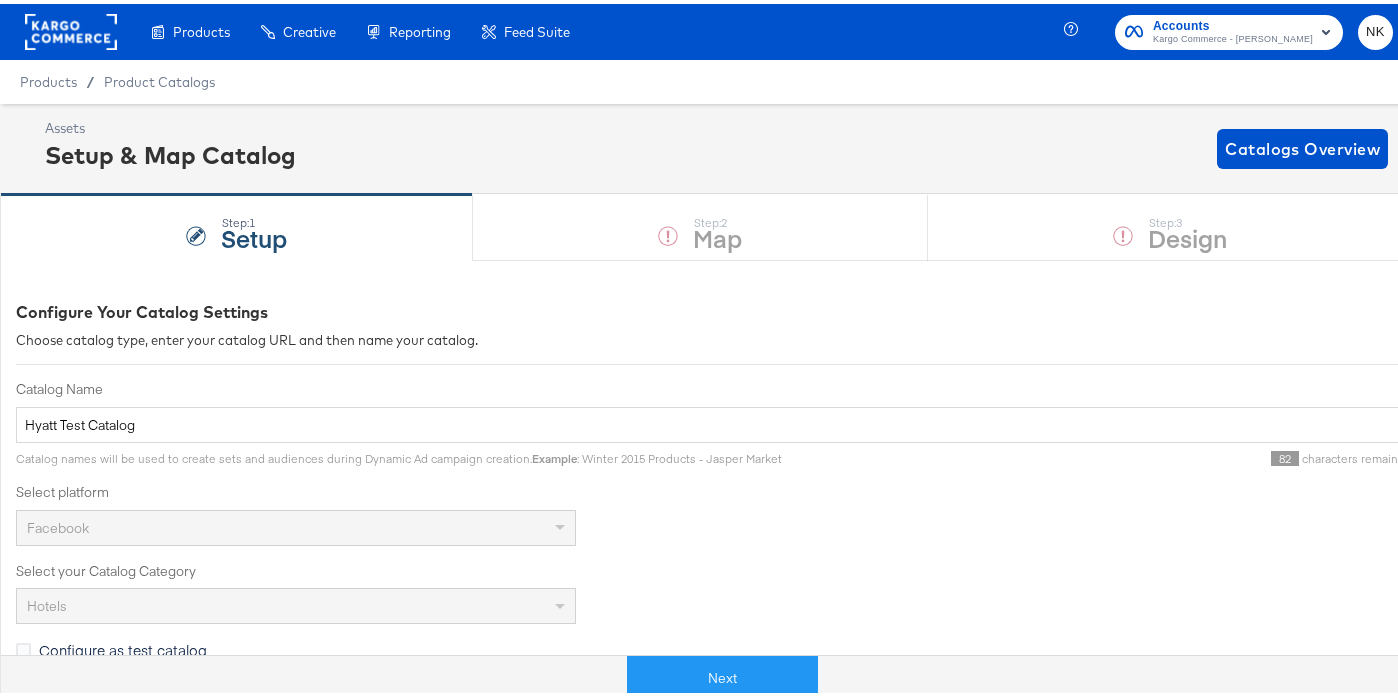 scroll, scrollTop: 246, scrollLeft: 0, axis: vertical 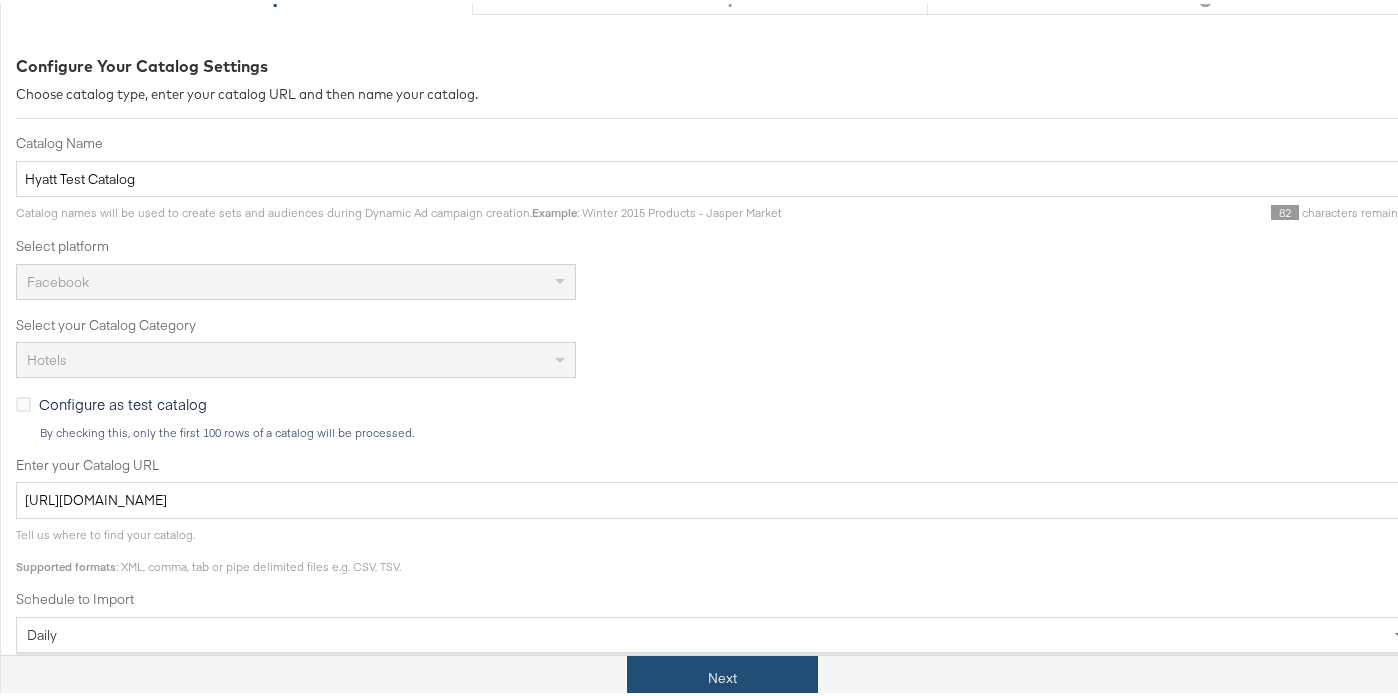 click on "Next" at bounding box center (722, 674) 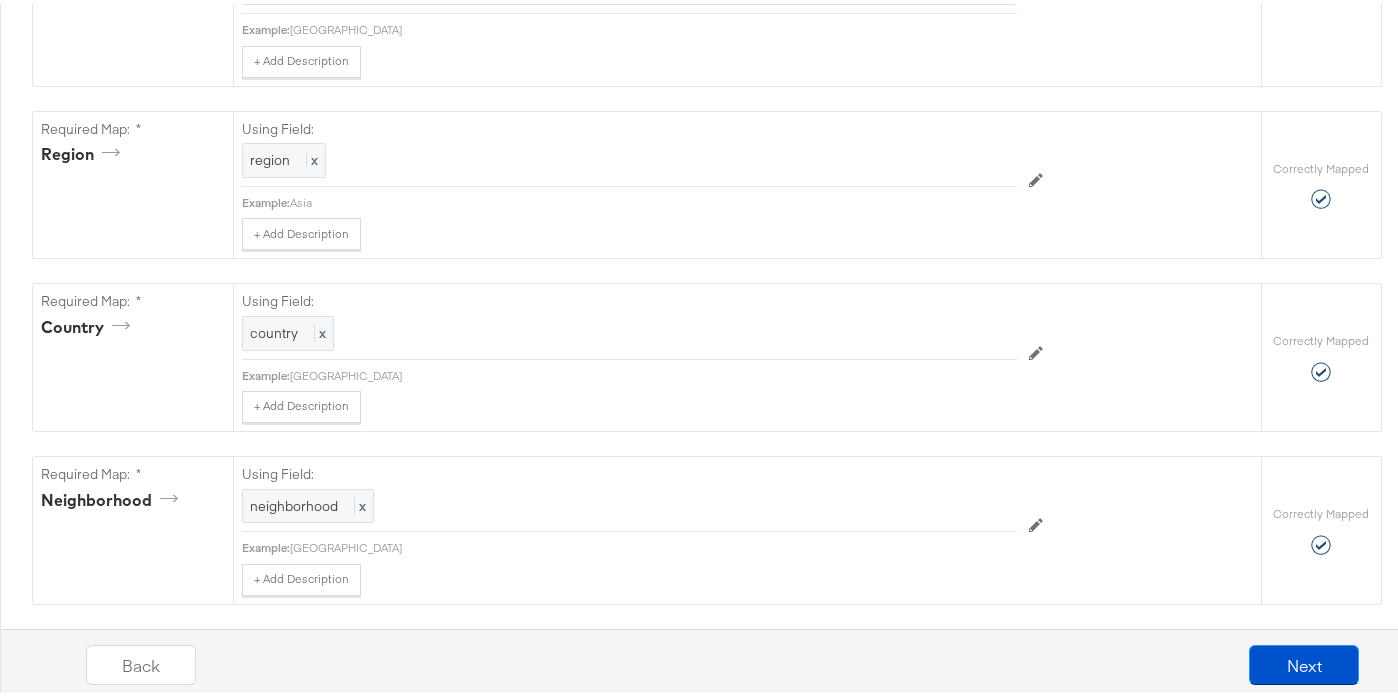 scroll, scrollTop: 6438, scrollLeft: 0, axis: vertical 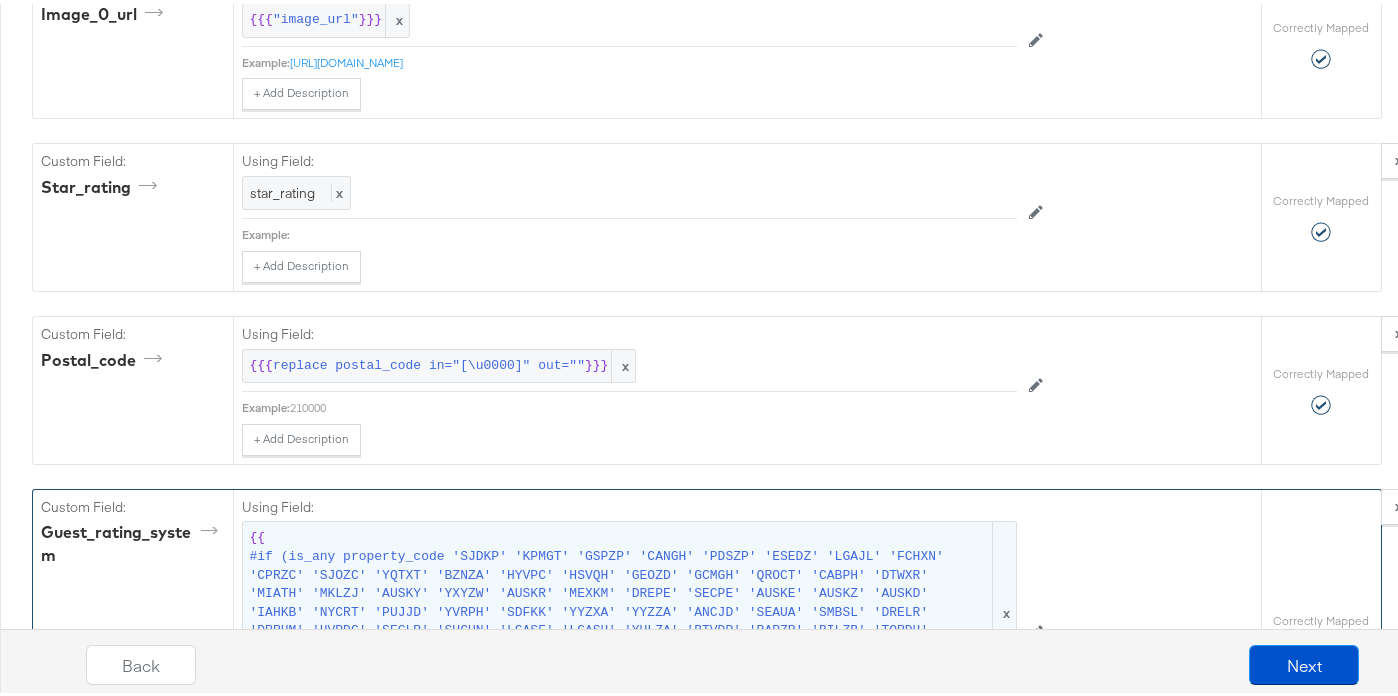 click on "#if (is_any property_code 'SJDKP' 'KPMGT' 'GSPZP' 'CANGH' 'PDSZP' 'ESEDZ' 'LGAJL' 'FCHXN' 'CPRZC' 'SJOZC' 'YQTXT' 'BZNZA' 'HYVPC' 'HSVQH' 'GEOZD' 'GCMGH' 'QROCT' 'CABPH' 'DTWXR' 'MIATH' 'MKLZJ' 'AUSKY' 'YXYZW' 'AUSKR' 'MEXKM' 'DREPE' 'SECPE' 'AUSKE' 'AUSKZ' 'AUSKD' 'IAHKB' 'NYCRT' 'PUJJD' 'YVRPH' 'SDFKK' 'YYZXA' 'YYZZA' 'ANCJD' 'SEAUA' 'SMBSL' 'DRELR' 'DRRHM' 'HVPDC' 'SECLR' 'SUCUN' 'LGASE' 'LGASH' 'YULZA' 'BTVDP' 'RAPZR' 'BILZB' 'TORDH' 'TORZT' 'NYCUD' 'SGUZZ' 'LGAPR' 'MCOZC' 'PTYRP' 'MOBST' 'PTYUV' 'TUSZP' 'SATJF' 'LASVP' 'LASVV' 'SLCGR' 'BNACP' 'DRECC' 'MCOXI' 'EGPZE')" at bounding box center [619, 609] 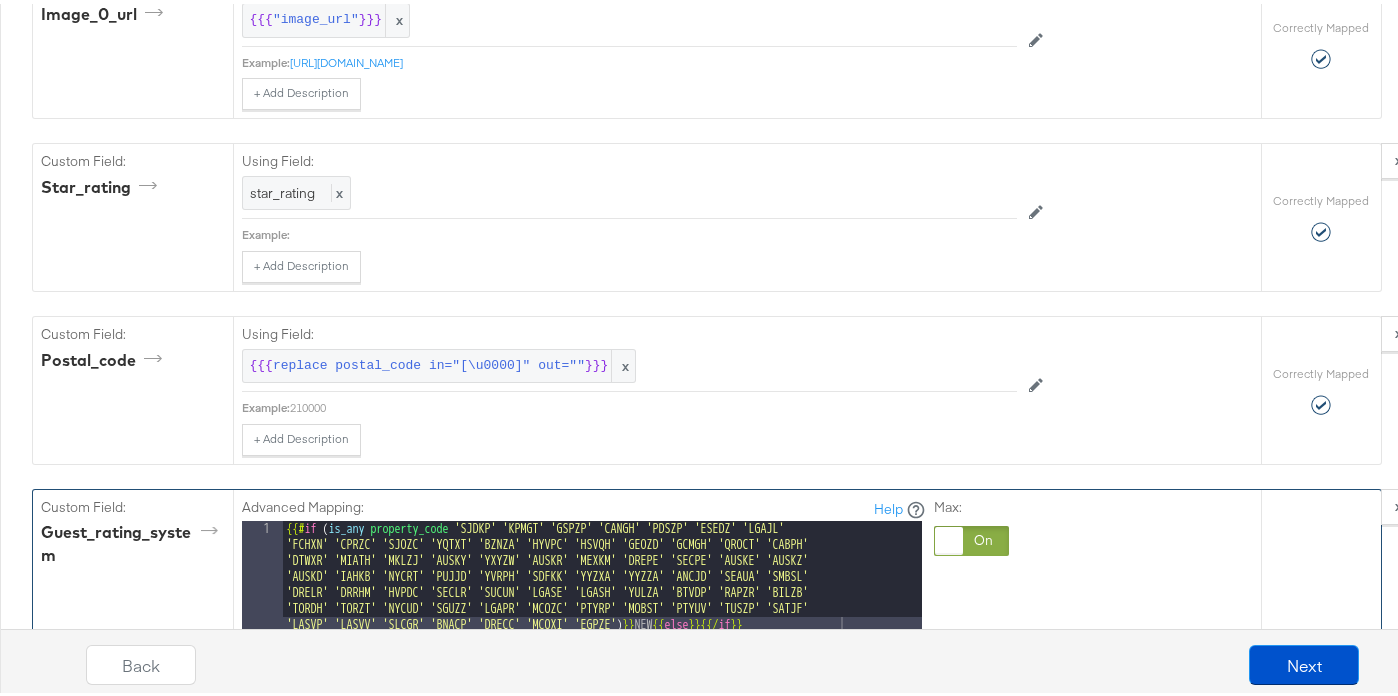 click at bounding box center [971, 537] 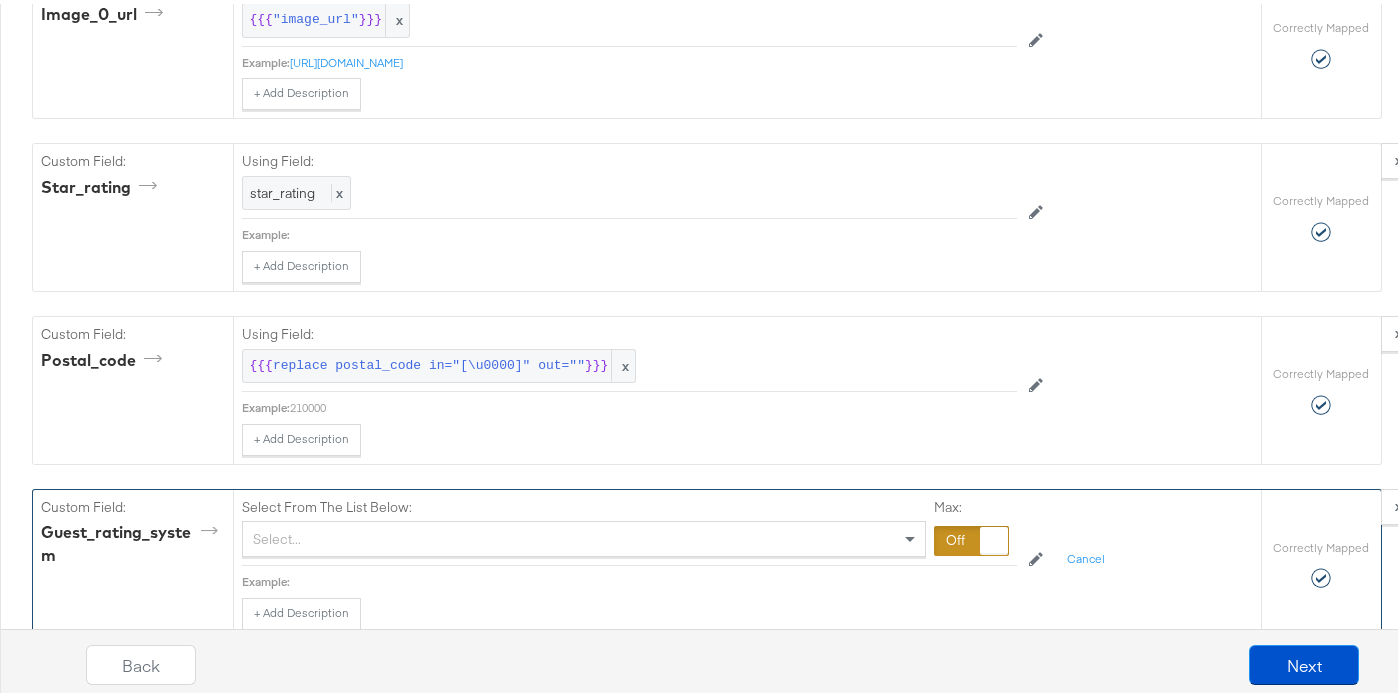scroll, scrollTop: 6375, scrollLeft: 0, axis: vertical 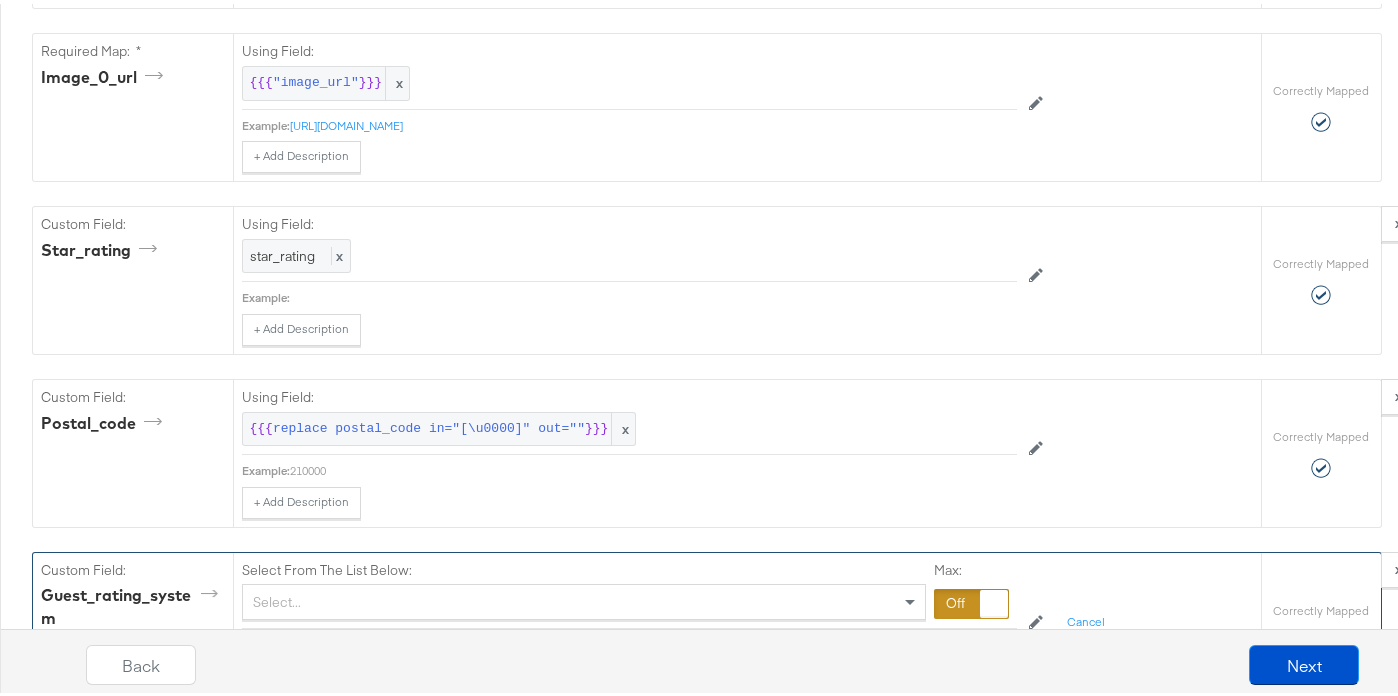 click on "Select..." at bounding box center (584, 598) 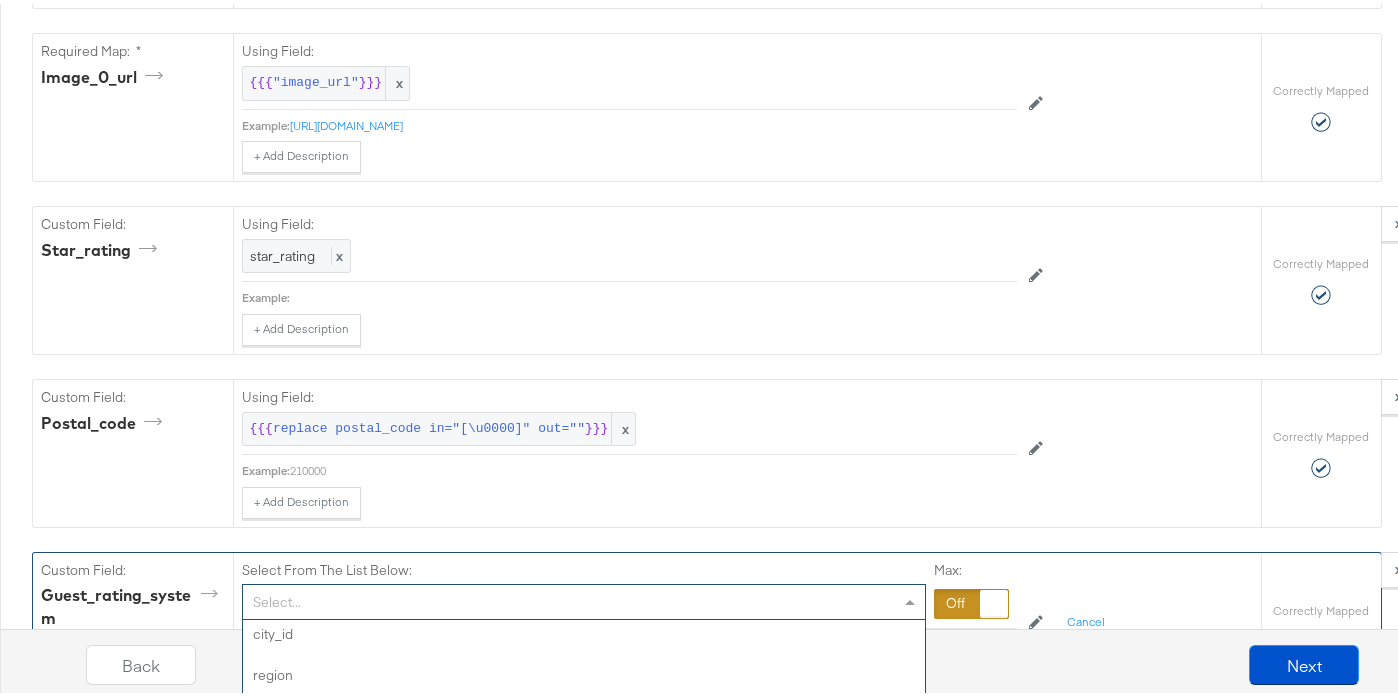 scroll, scrollTop: 176, scrollLeft: 0, axis: vertical 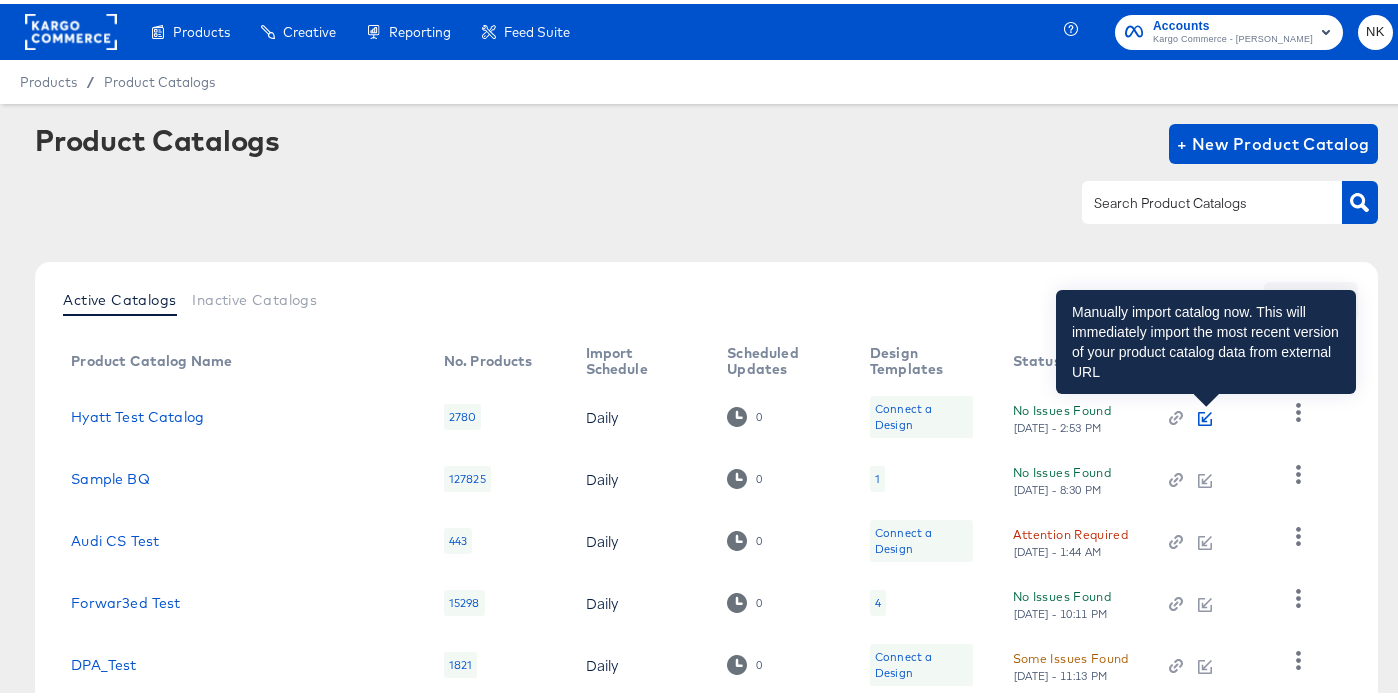 click 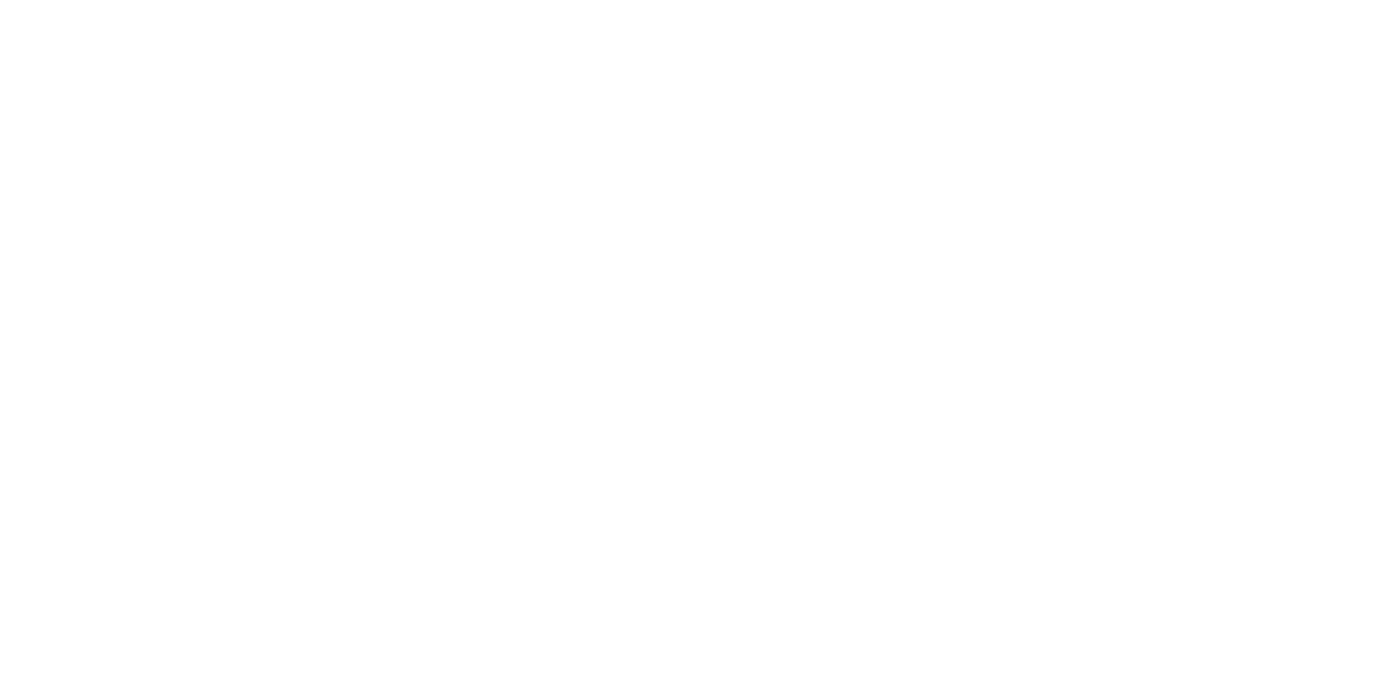 scroll, scrollTop: 0, scrollLeft: 0, axis: both 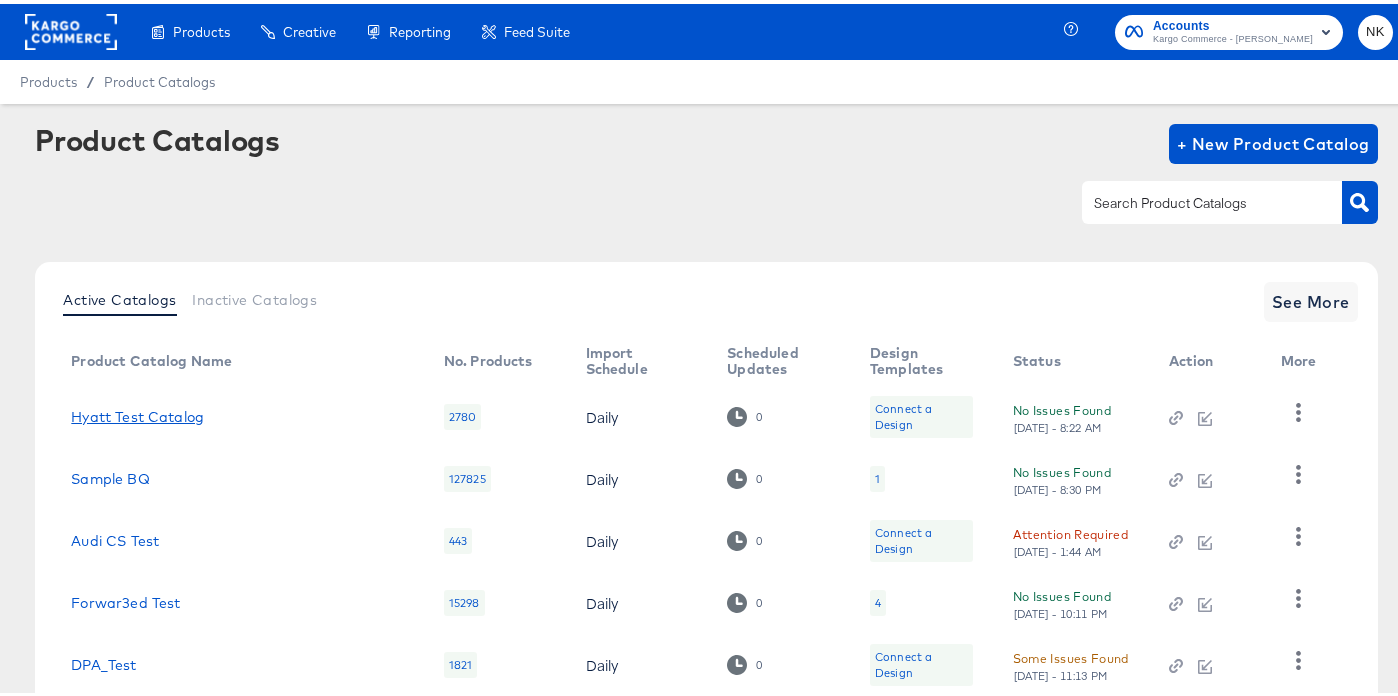 click on "Hyatt Test Catalog" at bounding box center [137, 413] 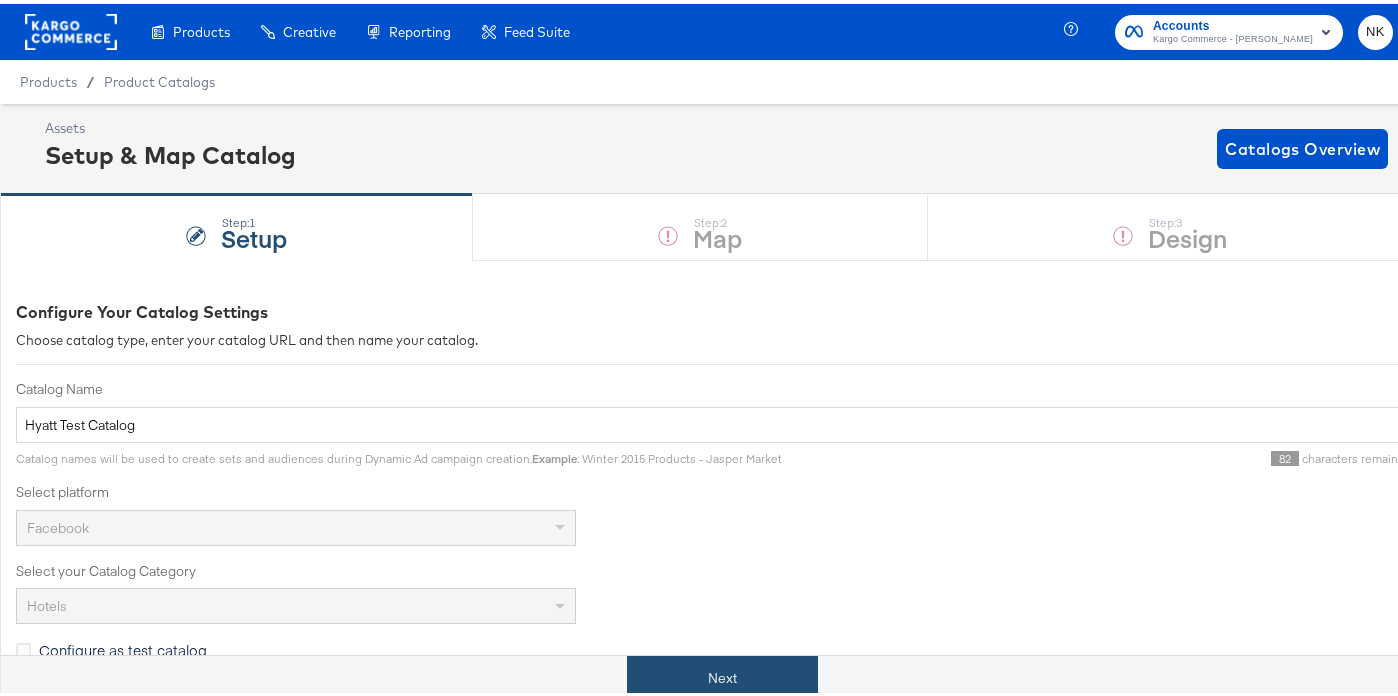 click on "Next" at bounding box center (722, 674) 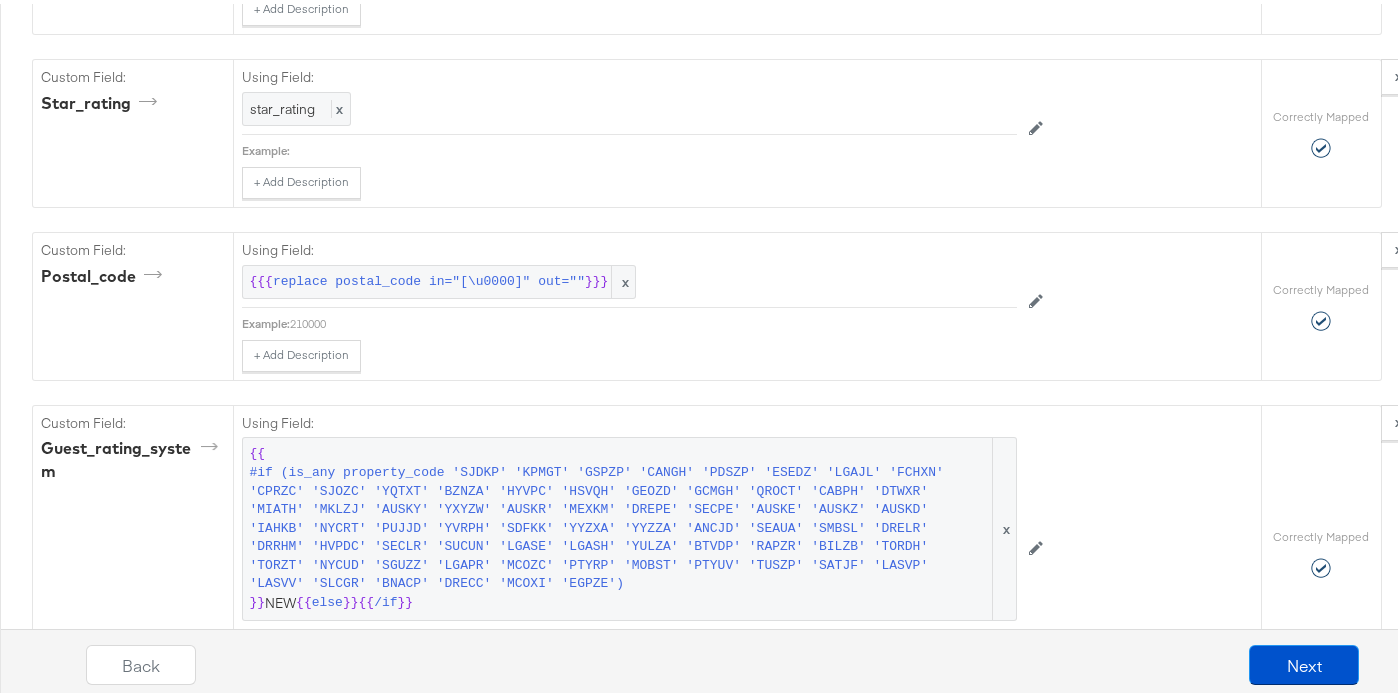 scroll, scrollTop: 6219, scrollLeft: 0, axis: vertical 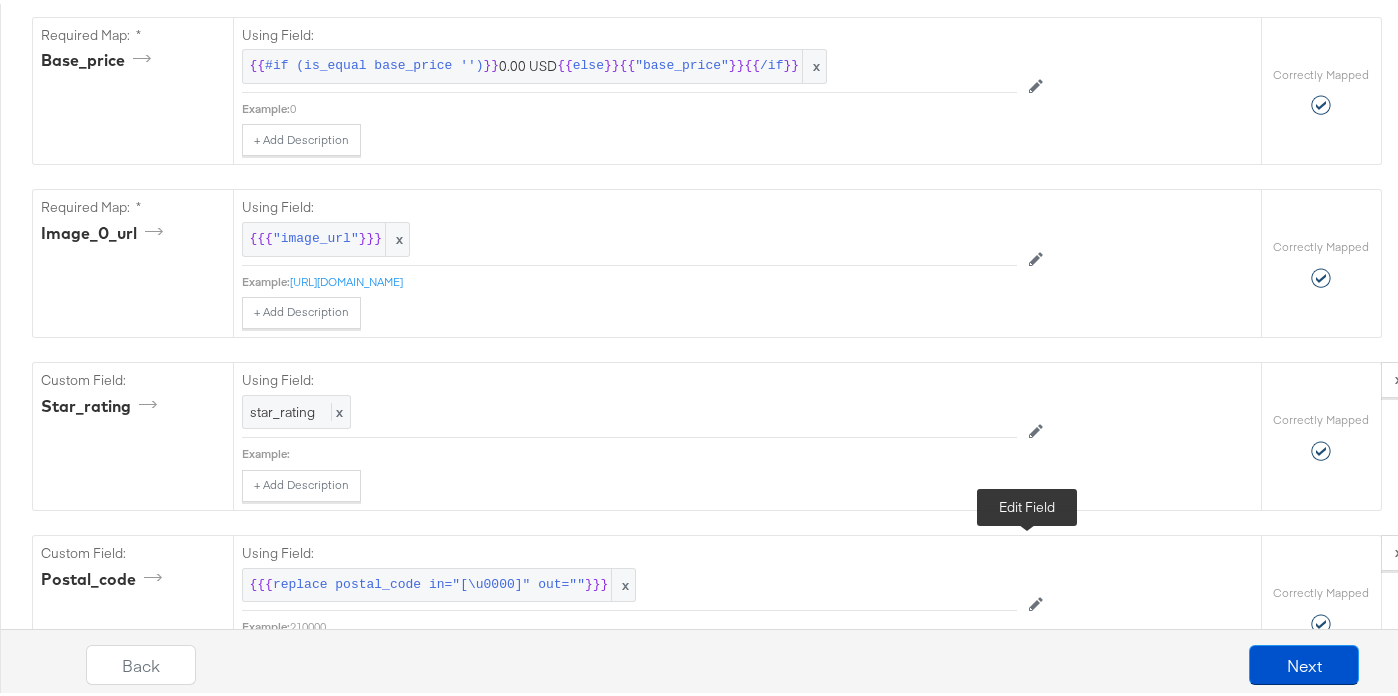 click at bounding box center [1036, 849] 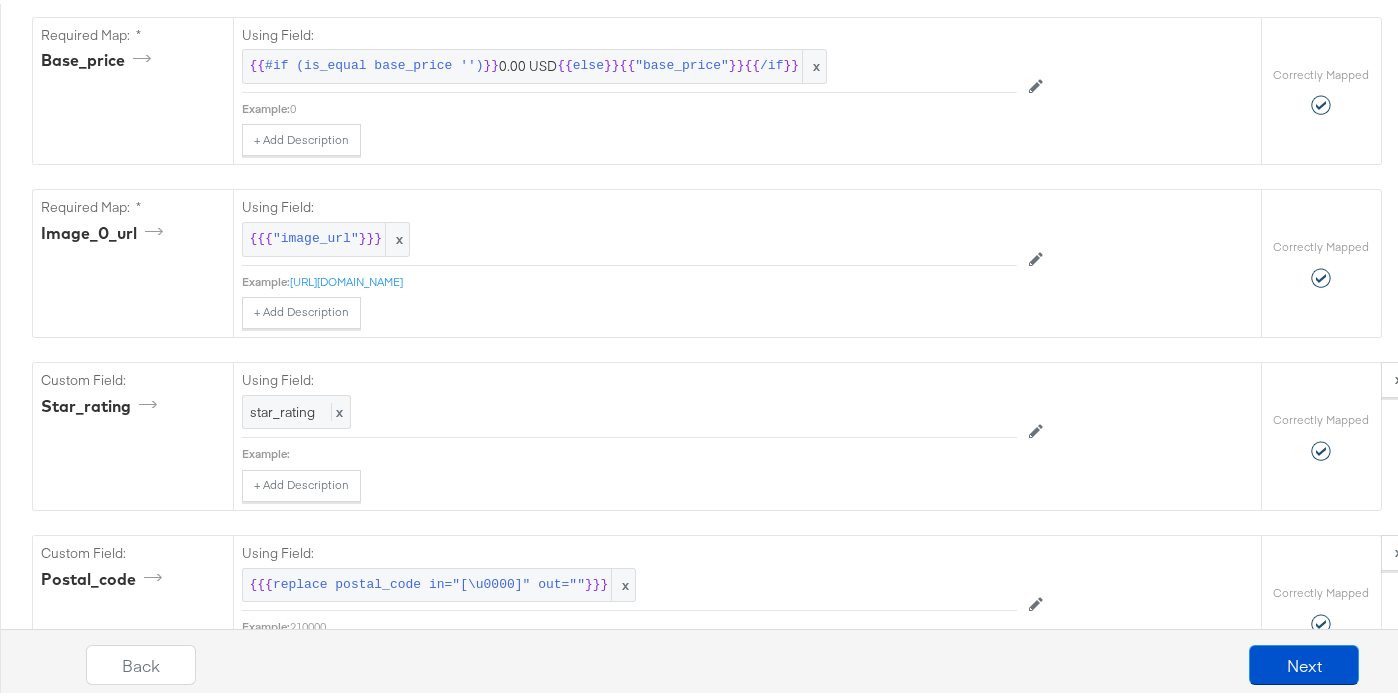 click at bounding box center [971, 756] 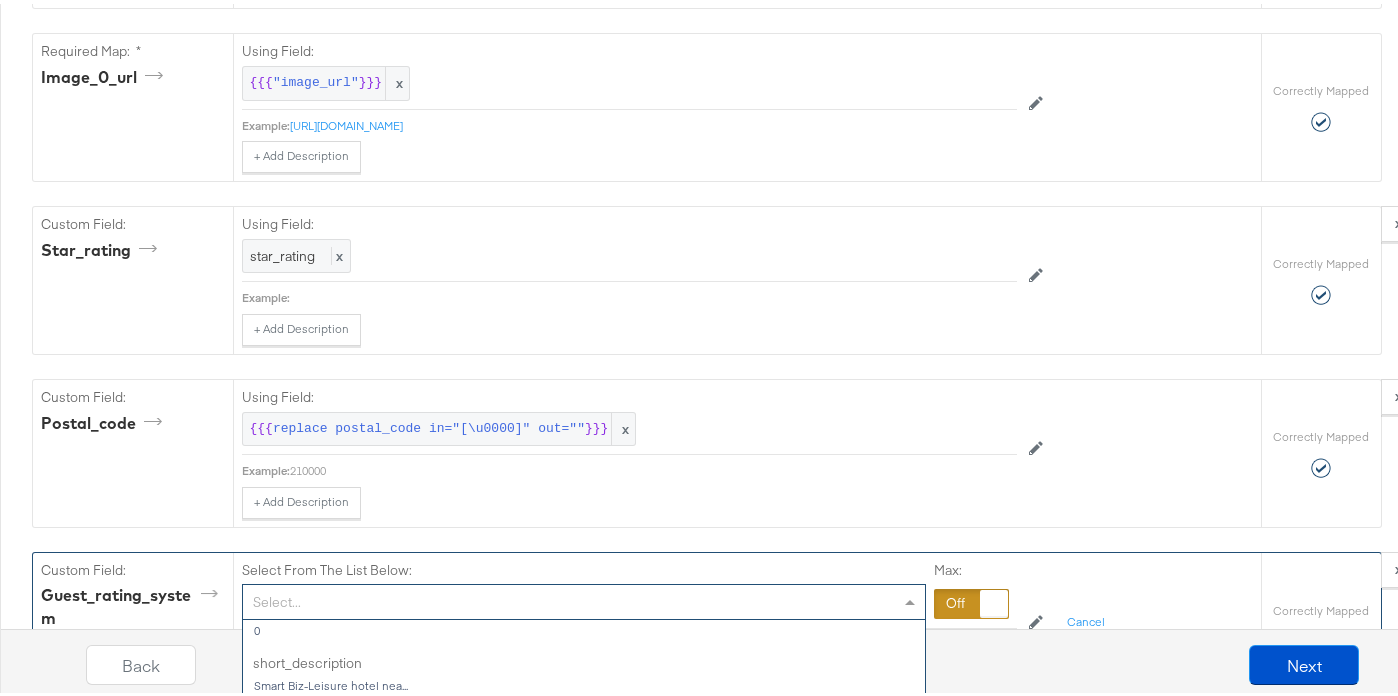 scroll, scrollTop: 519, scrollLeft: 0, axis: vertical 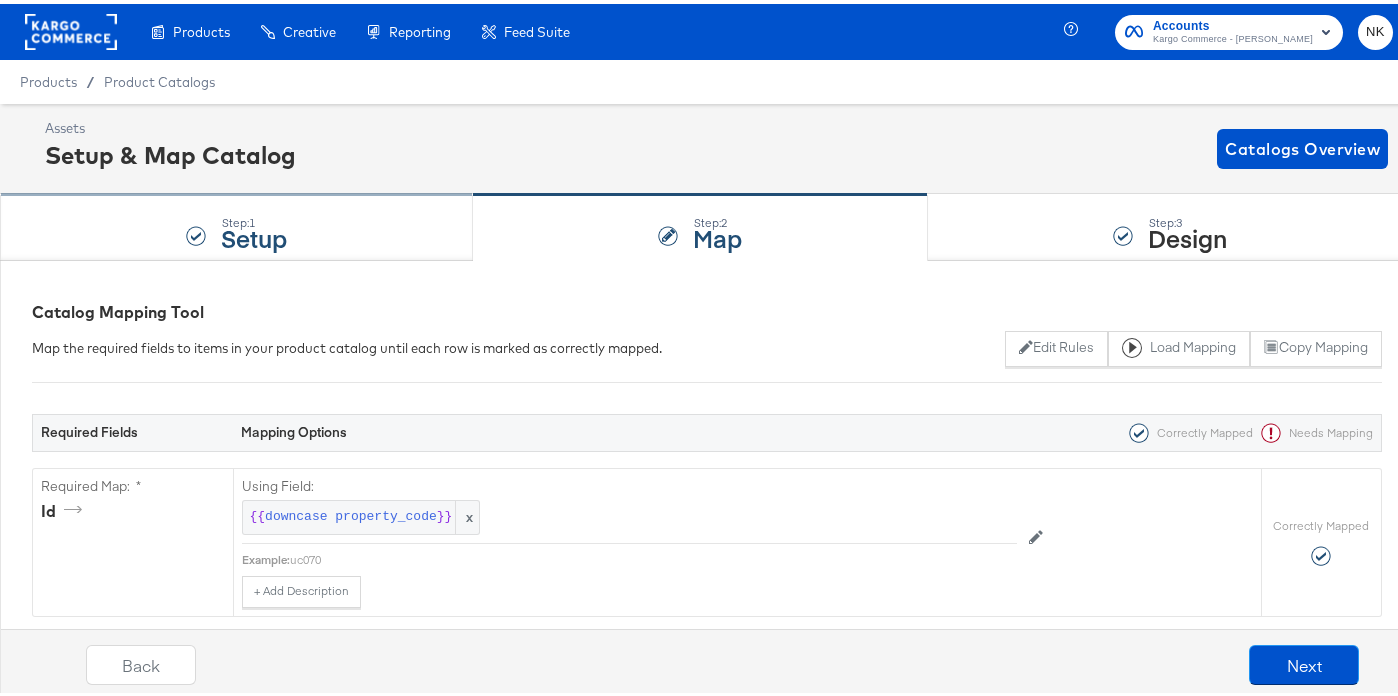 click on "Step:  1   Setup" at bounding box center [236, 224] 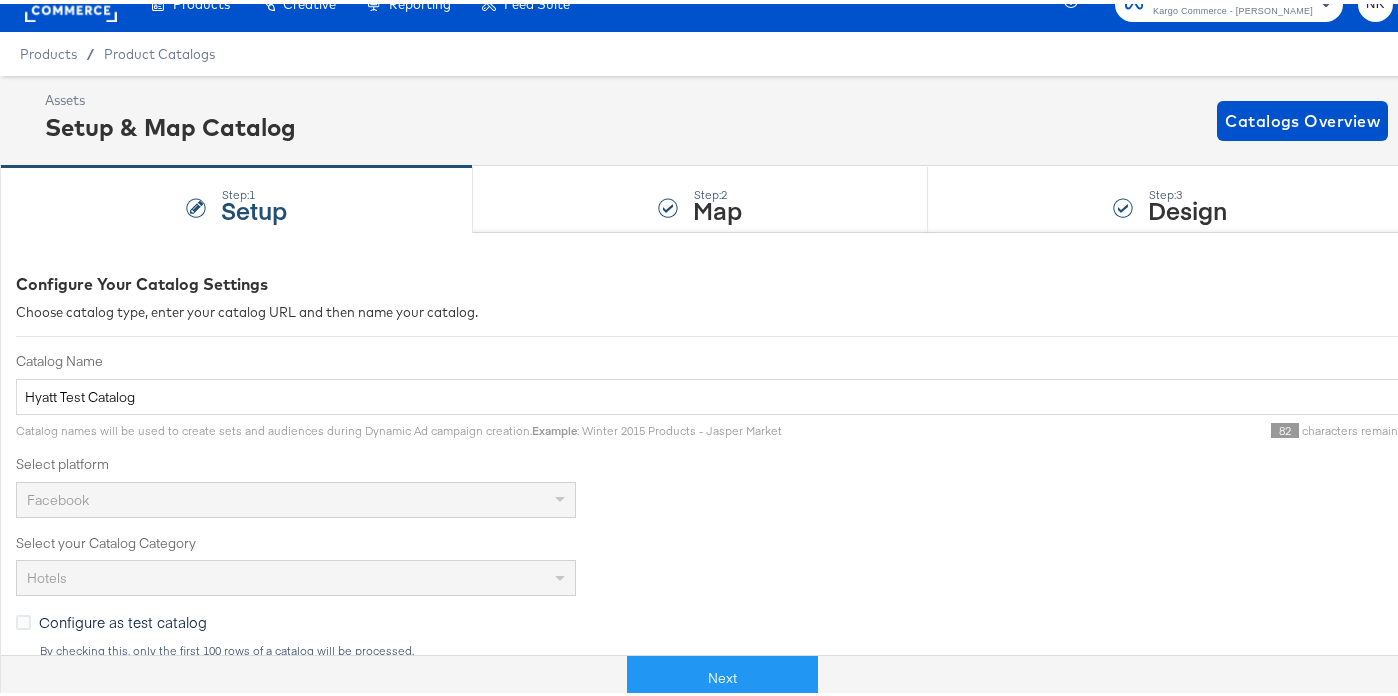 scroll, scrollTop: 0, scrollLeft: 0, axis: both 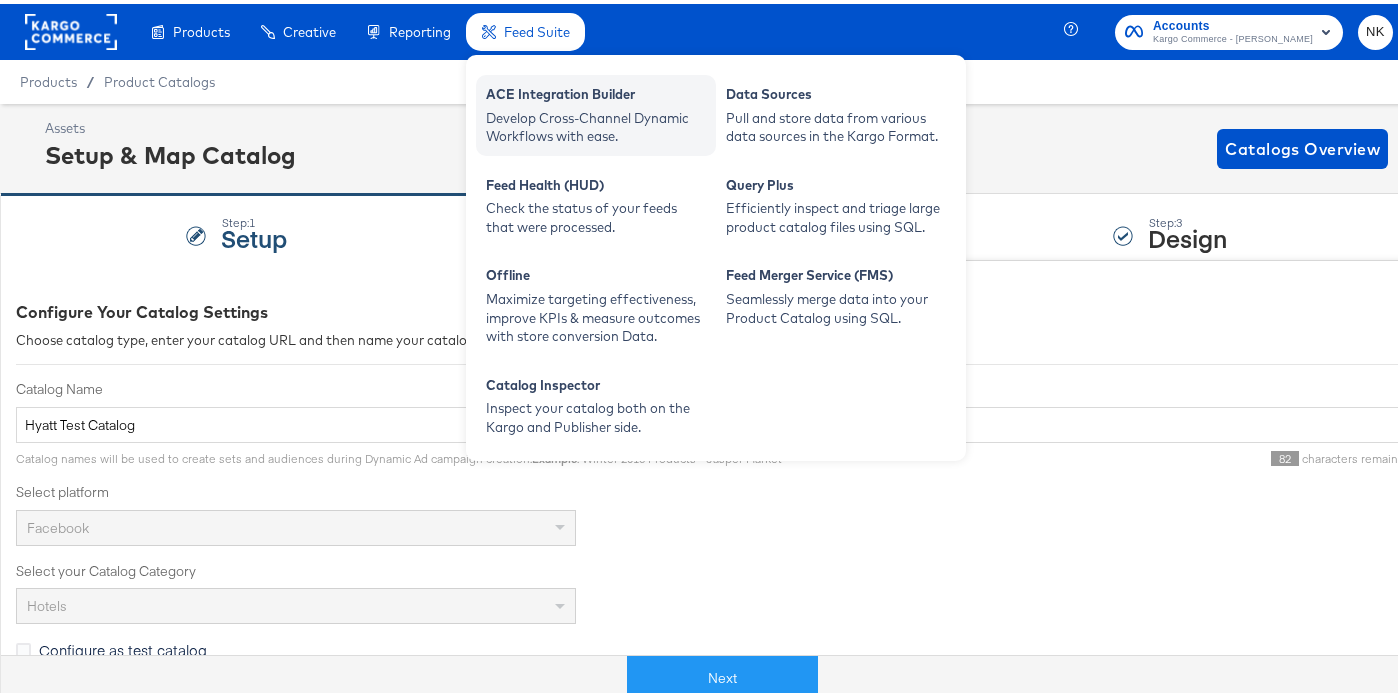 click on "ACE Integration Builder" at bounding box center [596, 93] 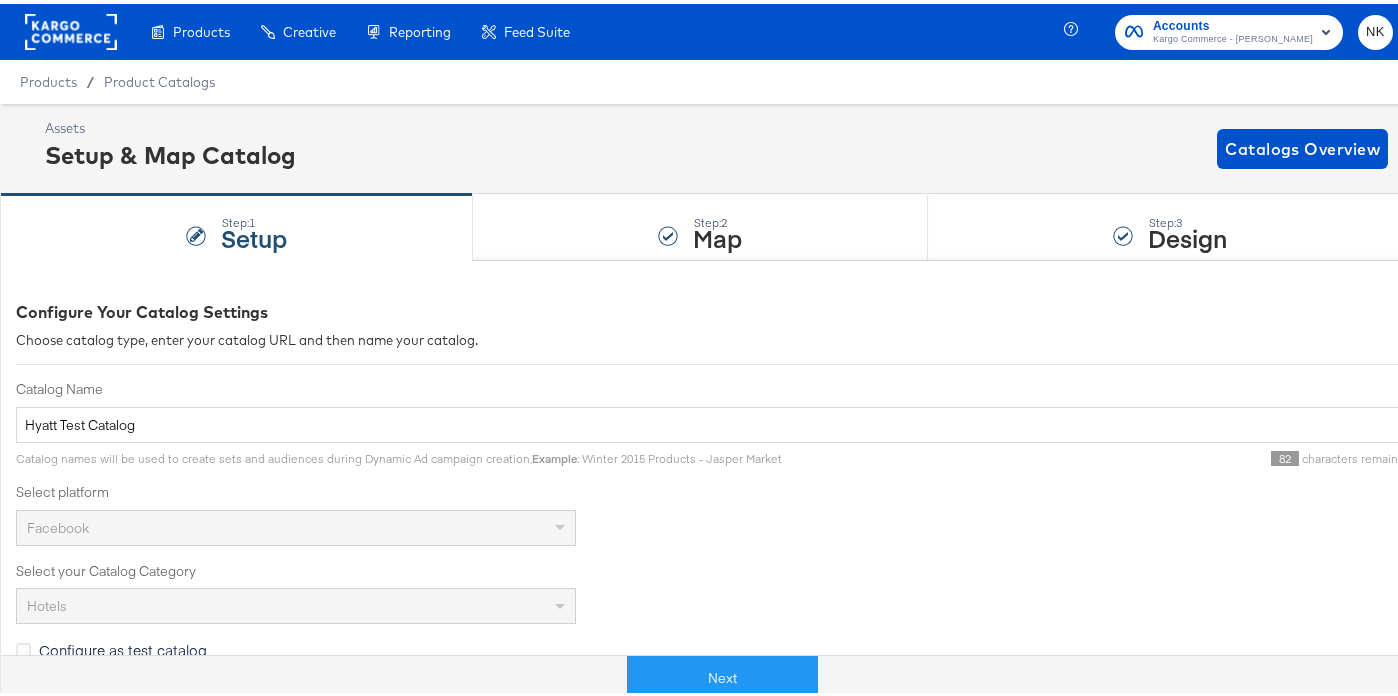 scroll, scrollTop: 238, scrollLeft: 0, axis: vertical 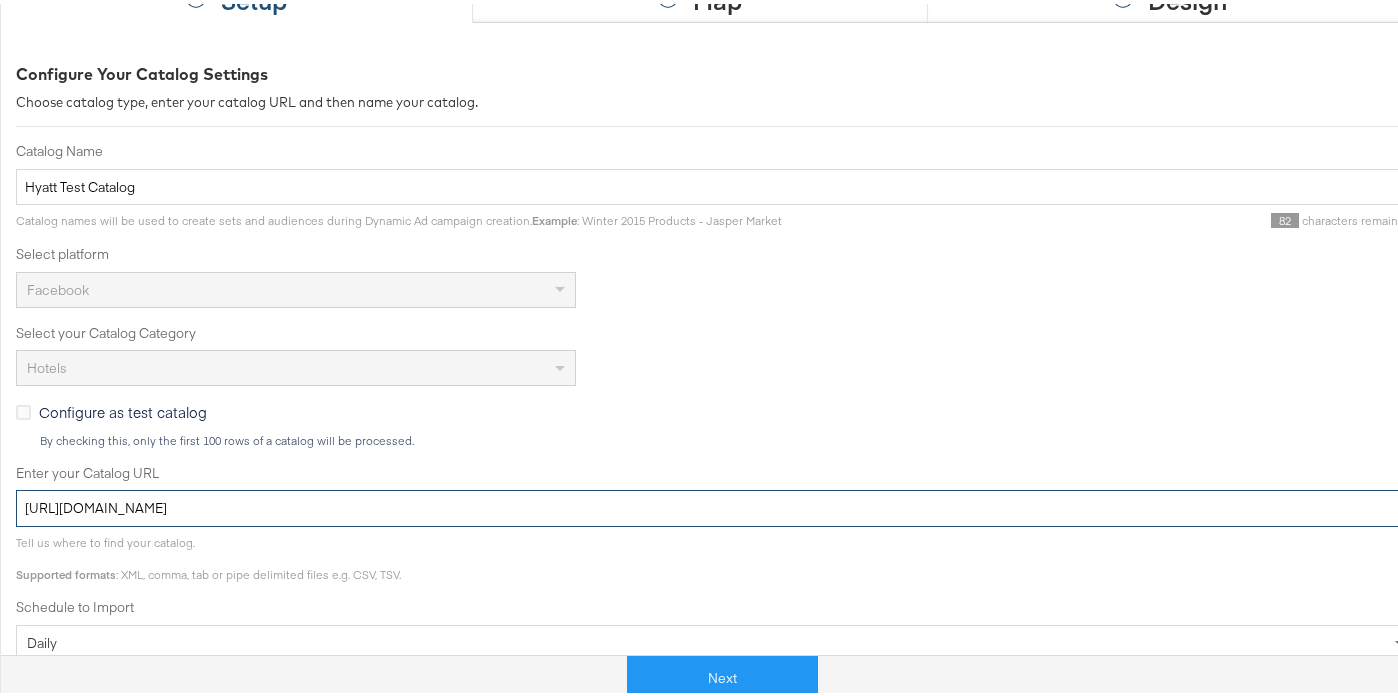 click on "https://ace.stitcherads.com/exports/1031/universal/none/export.tsv.gz" at bounding box center (716, 504) 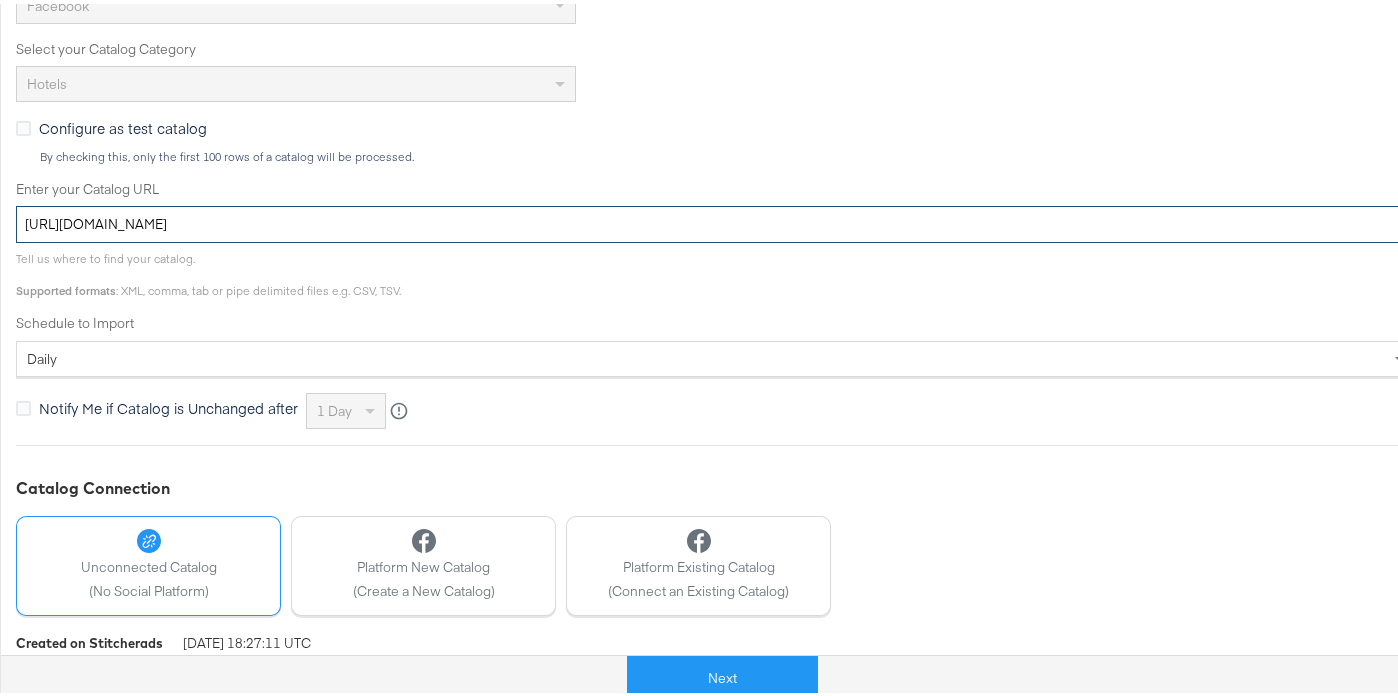 scroll, scrollTop: 604, scrollLeft: 0, axis: vertical 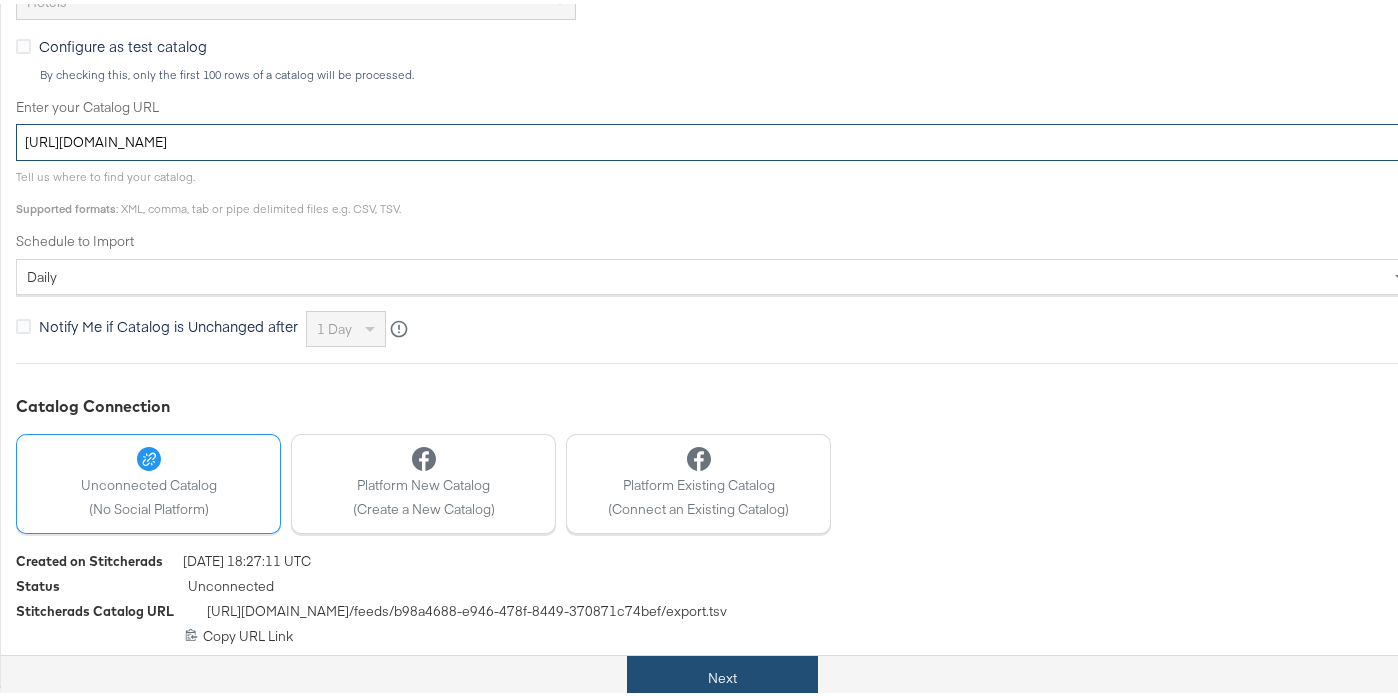 type on "https://ace.stitcherads.com/exports/1352/universal/none/universal/export.tsv.gz" 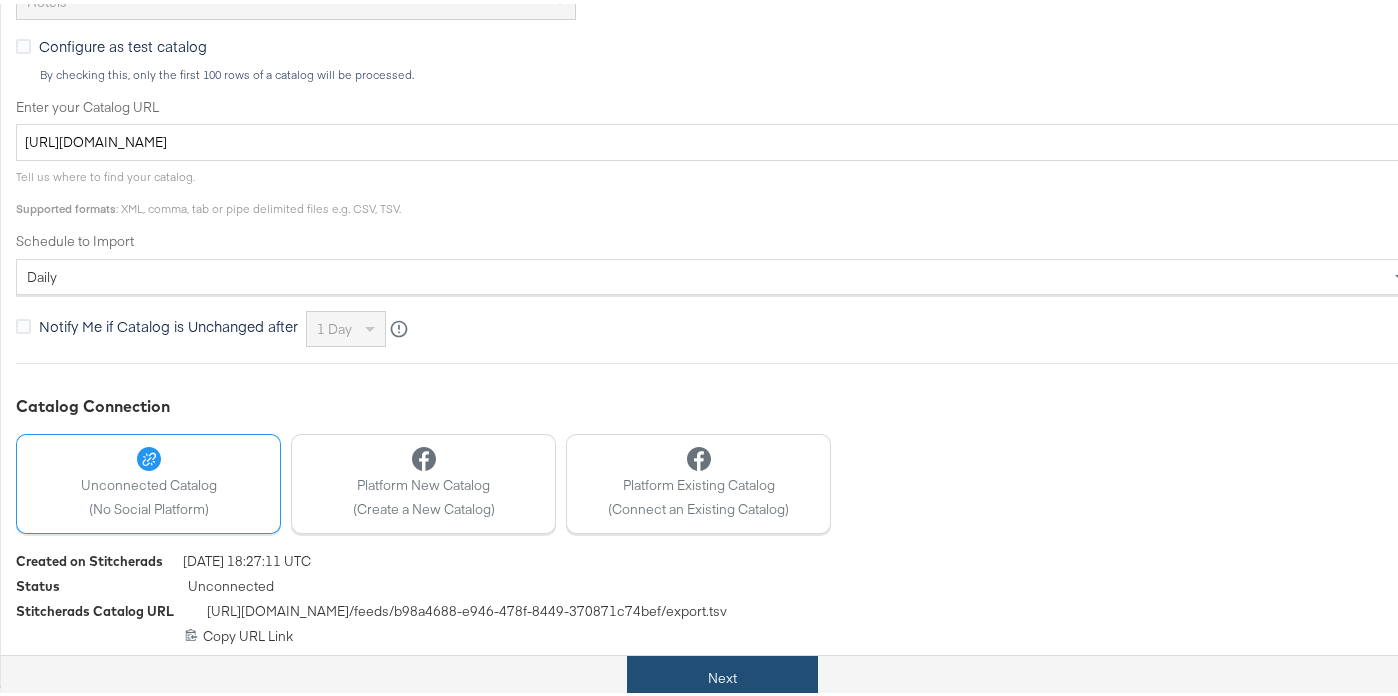 click on "Next" at bounding box center (722, 674) 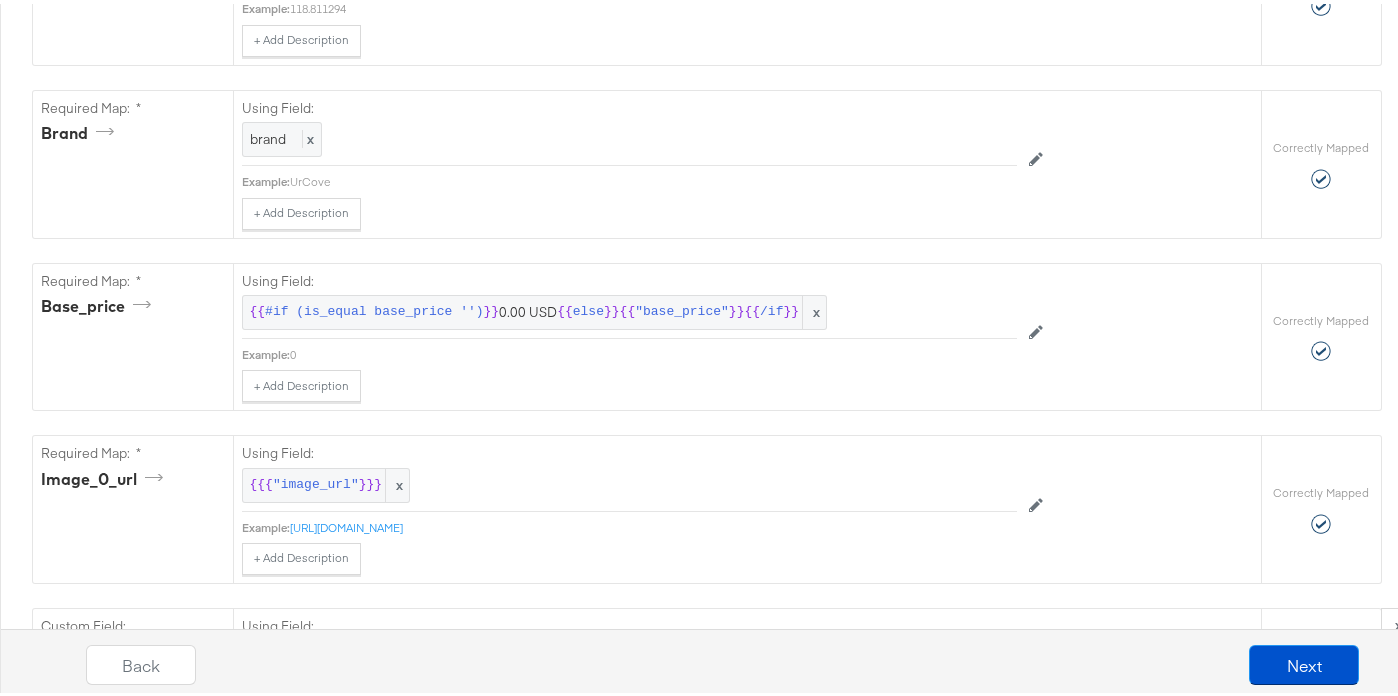 scroll, scrollTop: 6522, scrollLeft: 0, axis: vertical 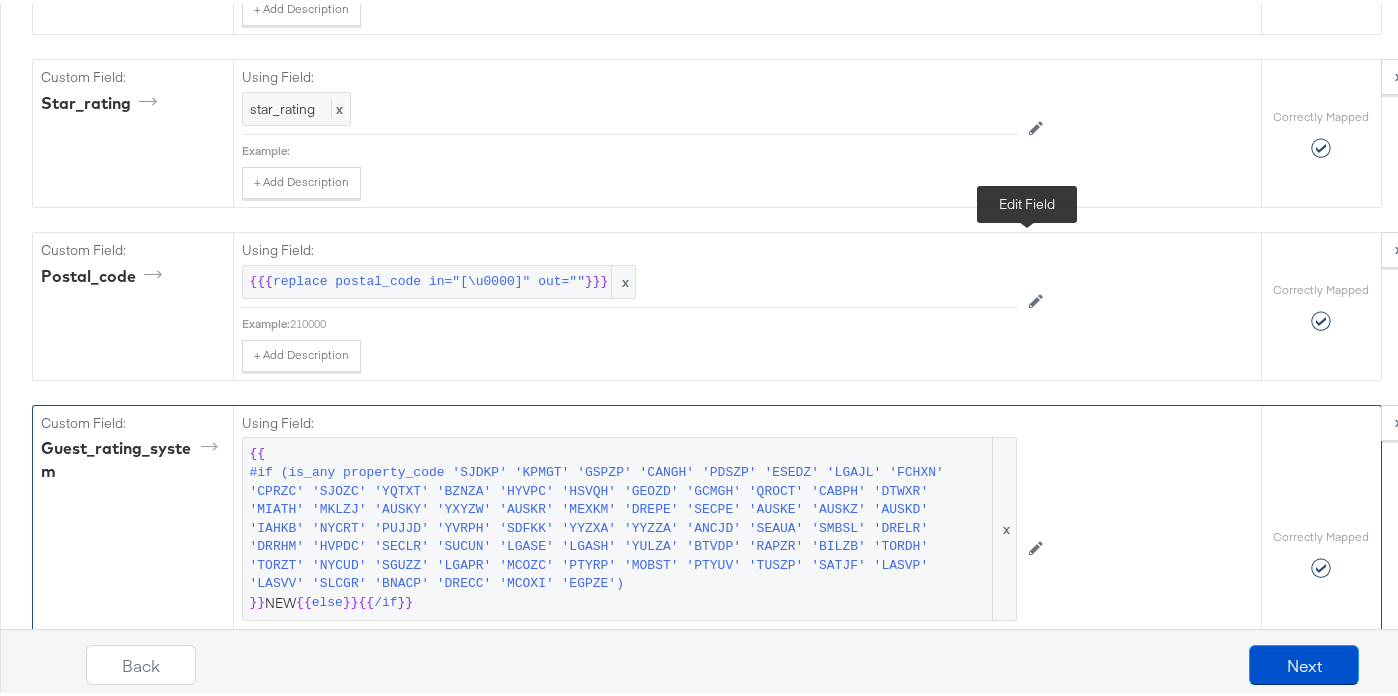 click at bounding box center (1036, 546) 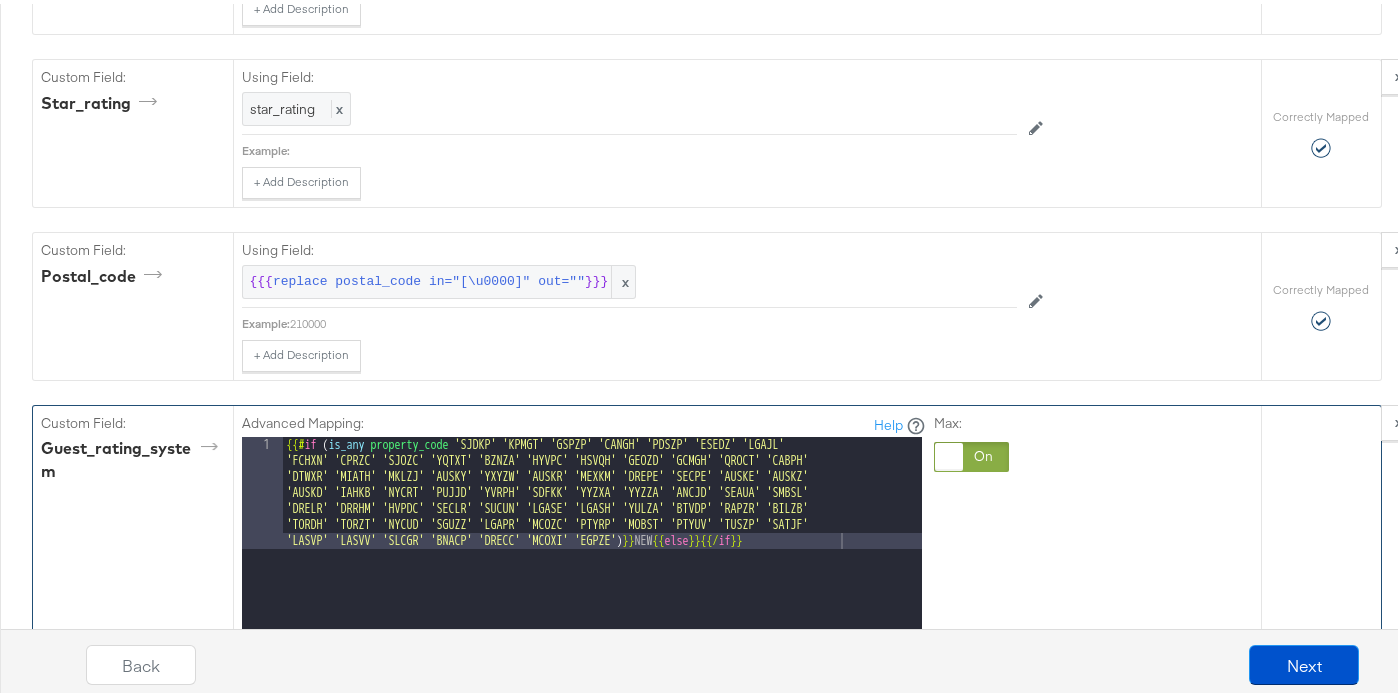 click at bounding box center [949, 453] 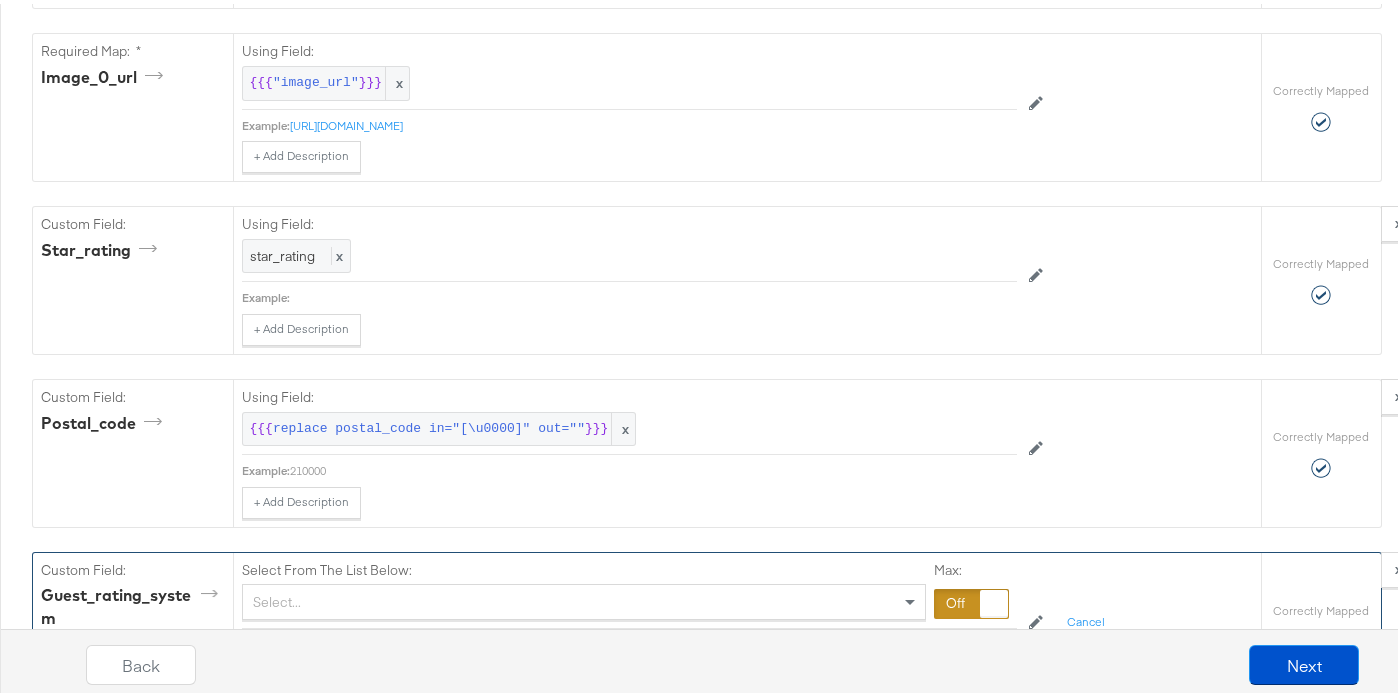 click on "Select..." at bounding box center [584, 598] 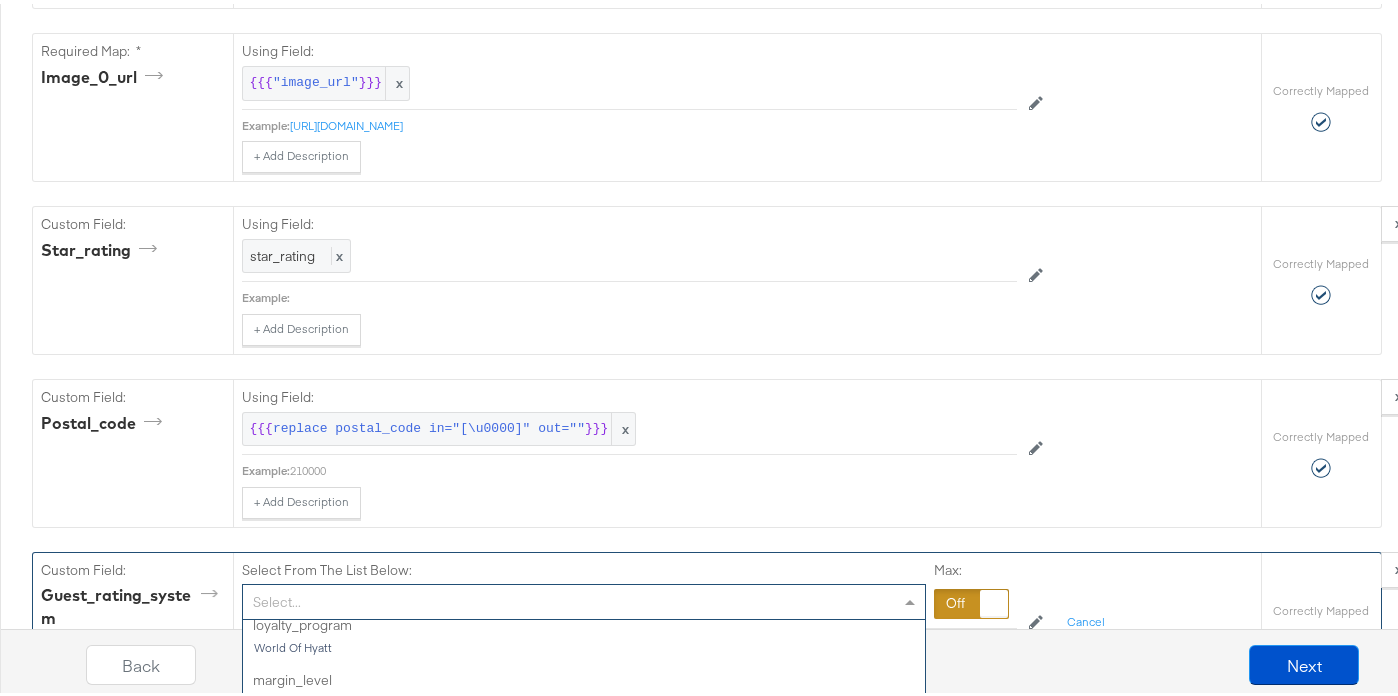 scroll, scrollTop: 1013, scrollLeft: 0, axis: vertical 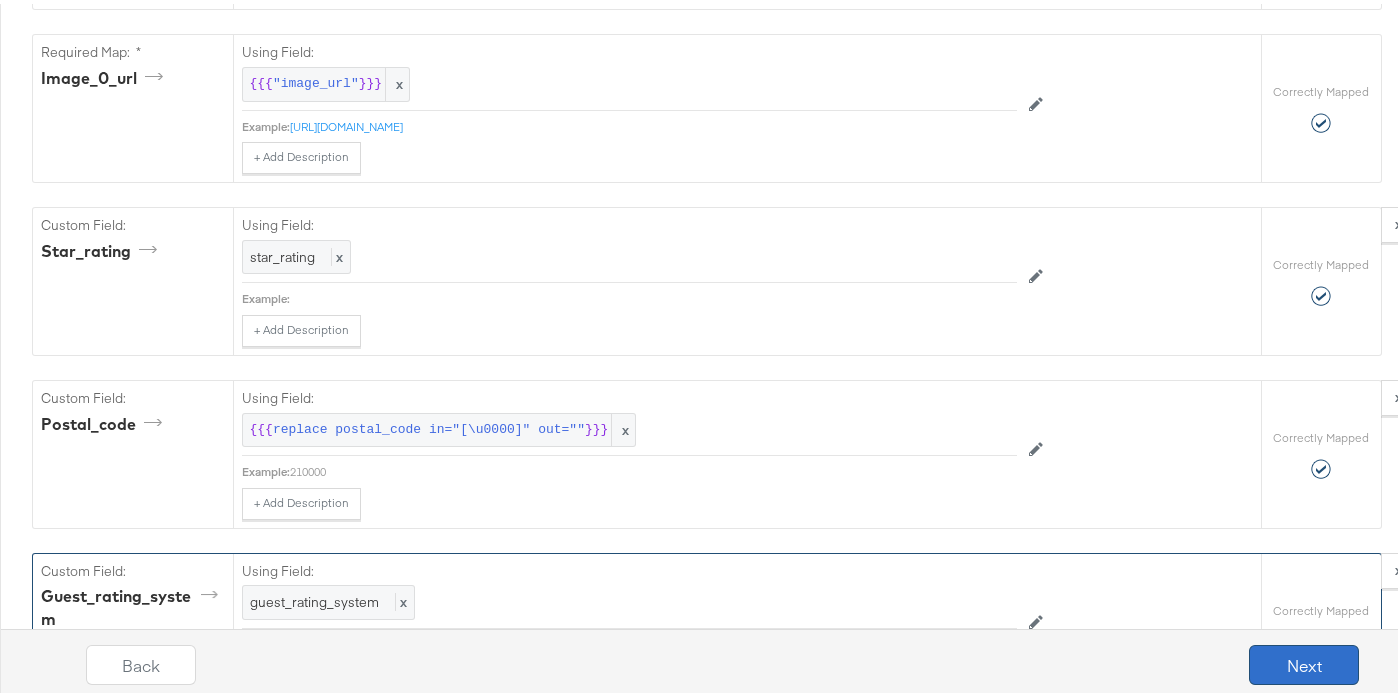 click on "Next" at bounding box center (1304, 661) 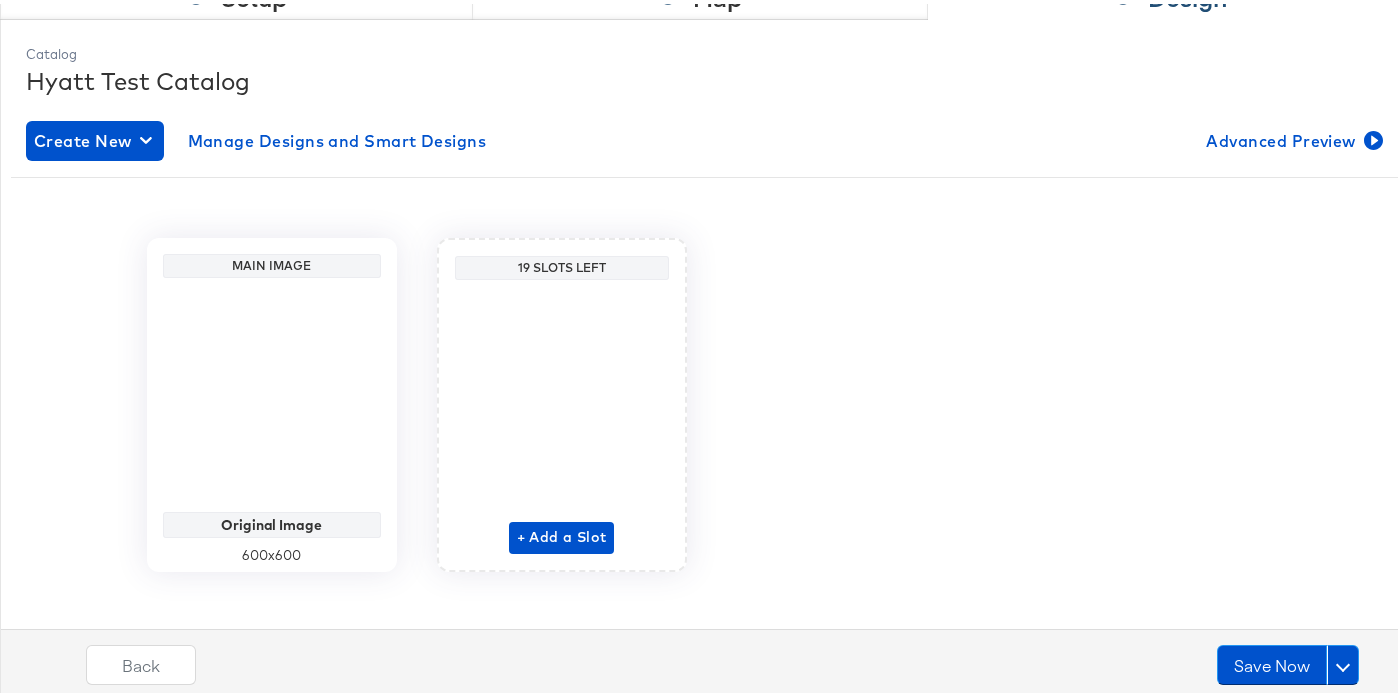 scroll, scrollTop: 257, scrollLeft: 0, axis: vertical 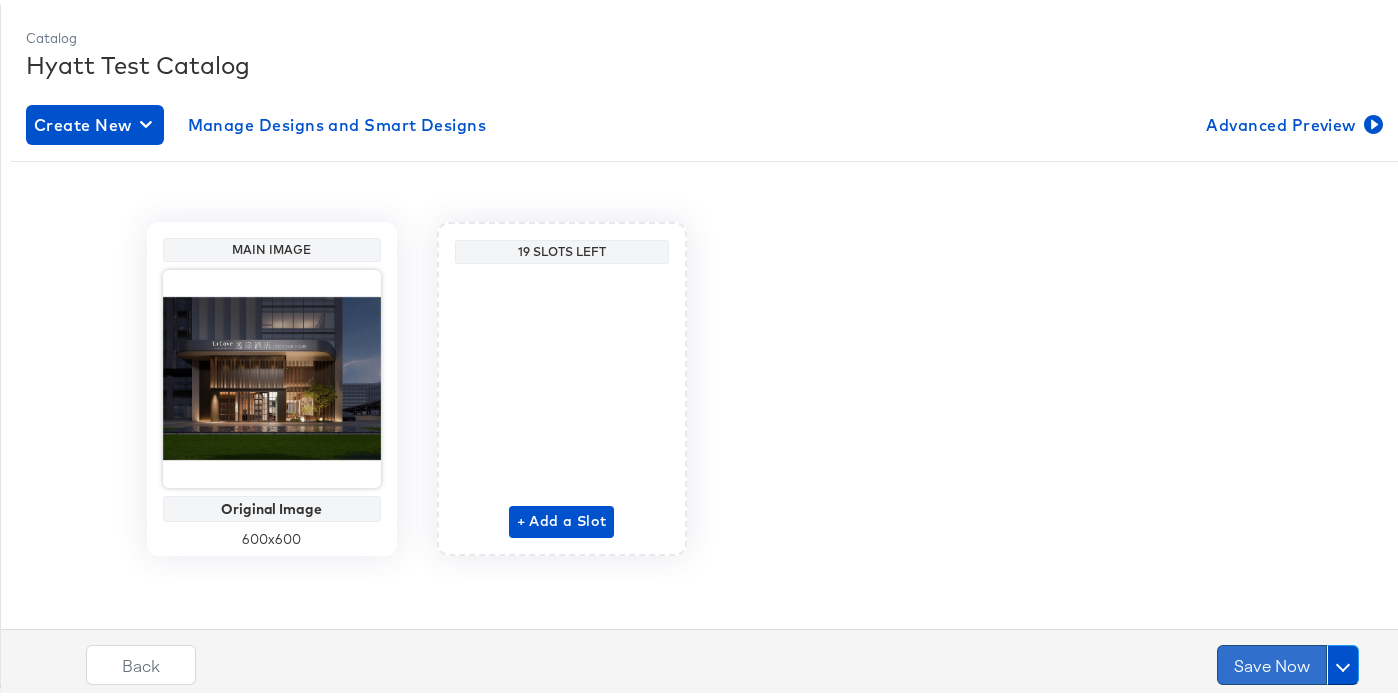 click on "Save Now" at bounding box center [1272, 661] 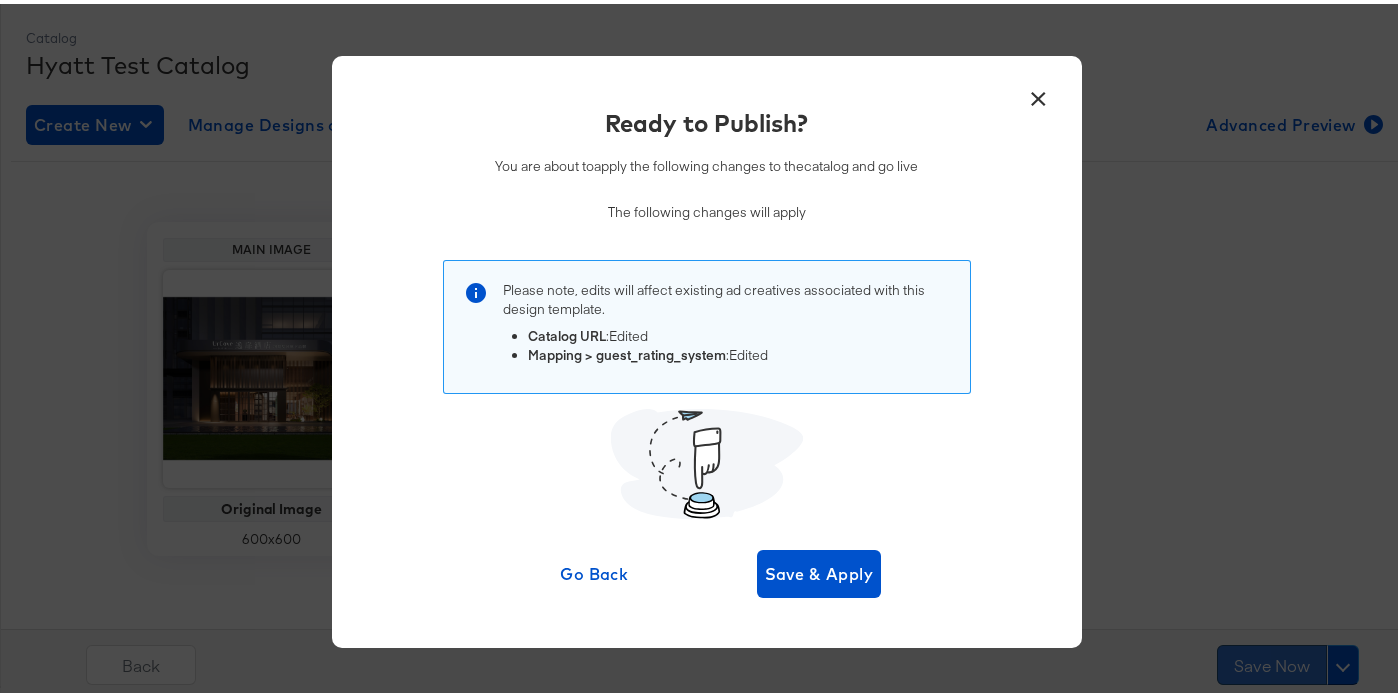 scroll, scrollTop: 0, scrollLeft: 0, axis: both 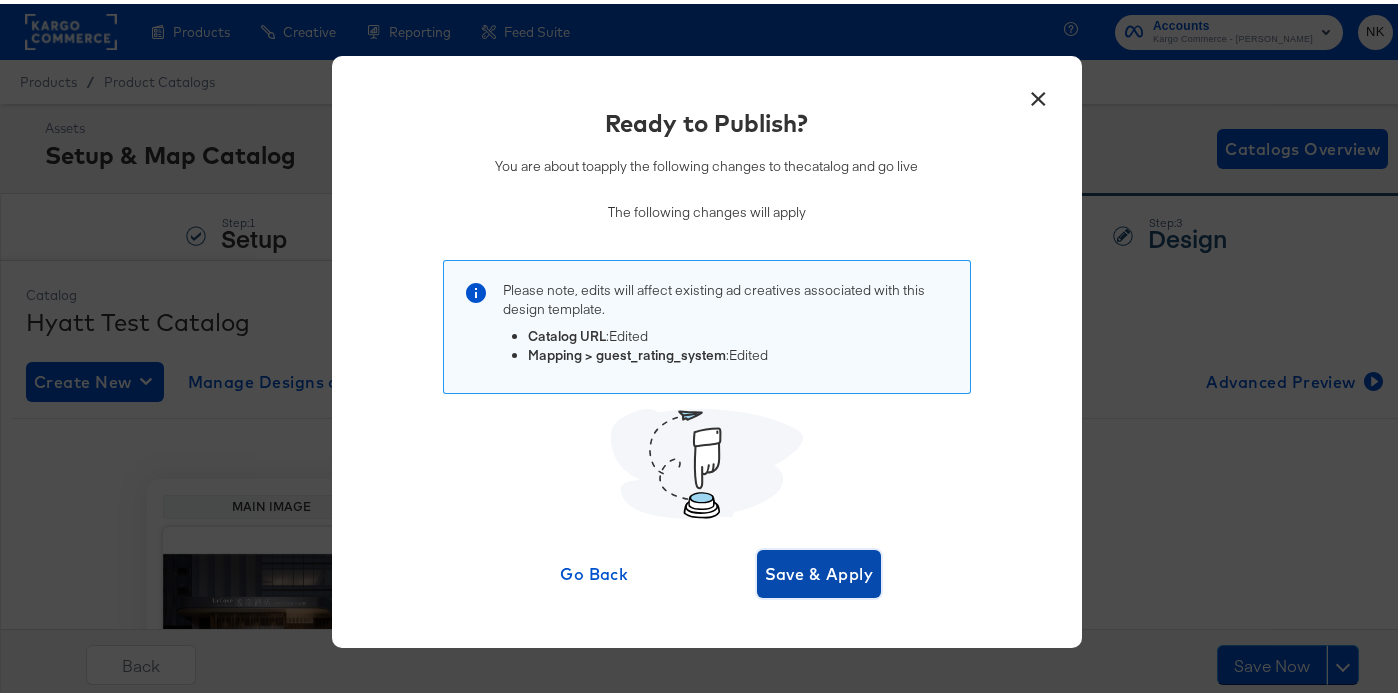 click on "Save & Apply" at bounding box center [819, 570] 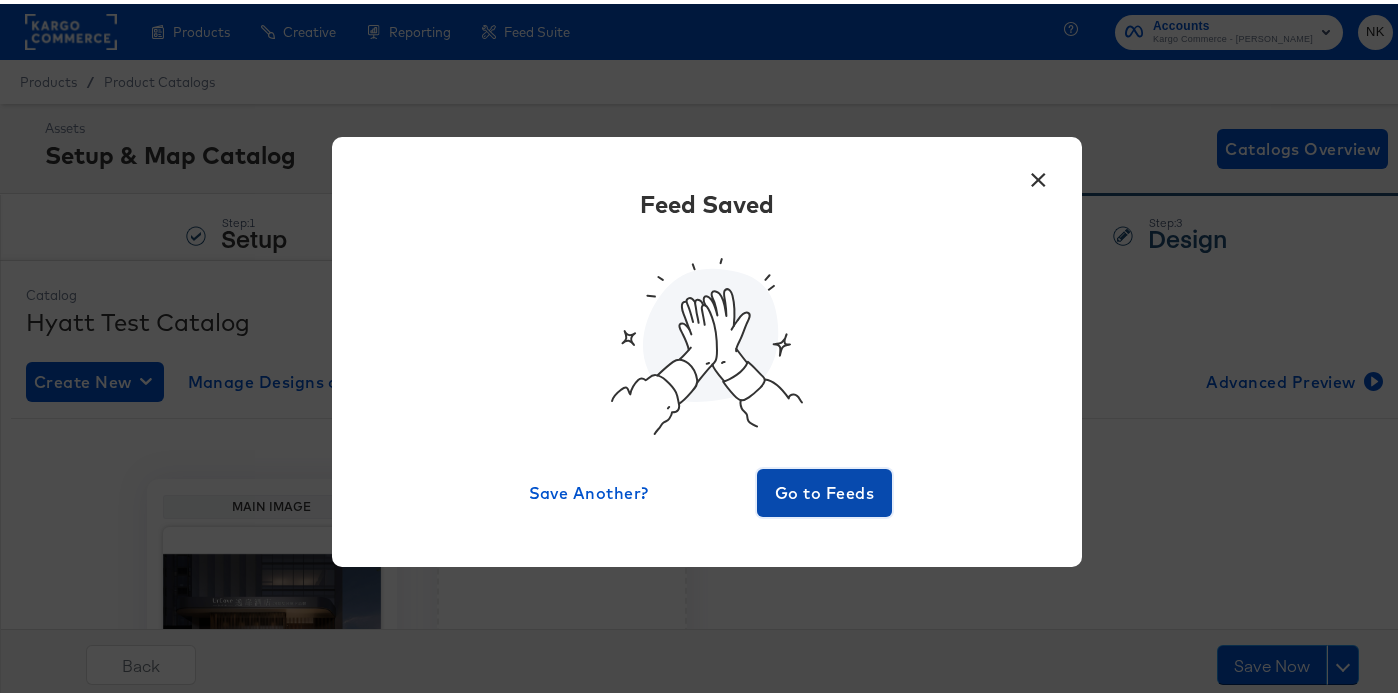 click on "Go to Feeds" at bounding box center [825, 489] 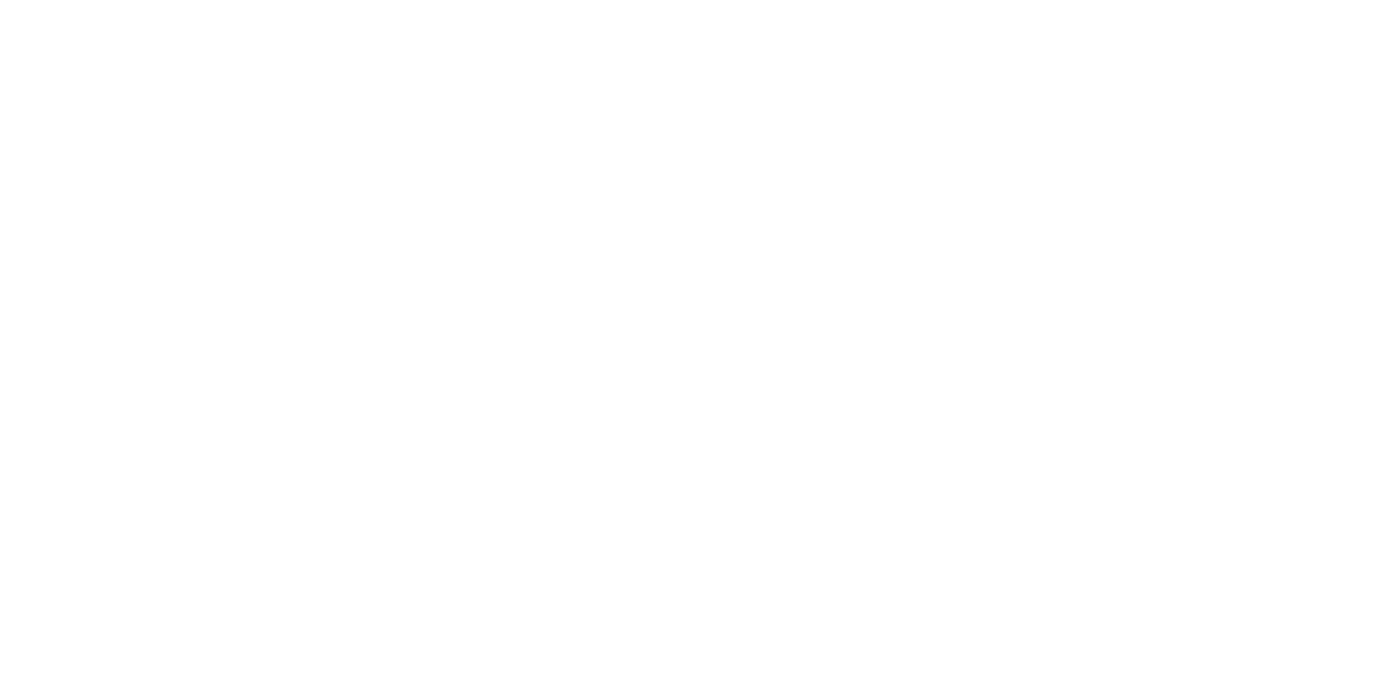 scroll, scrollTop: 0, scrollLeft: 0, axis: both 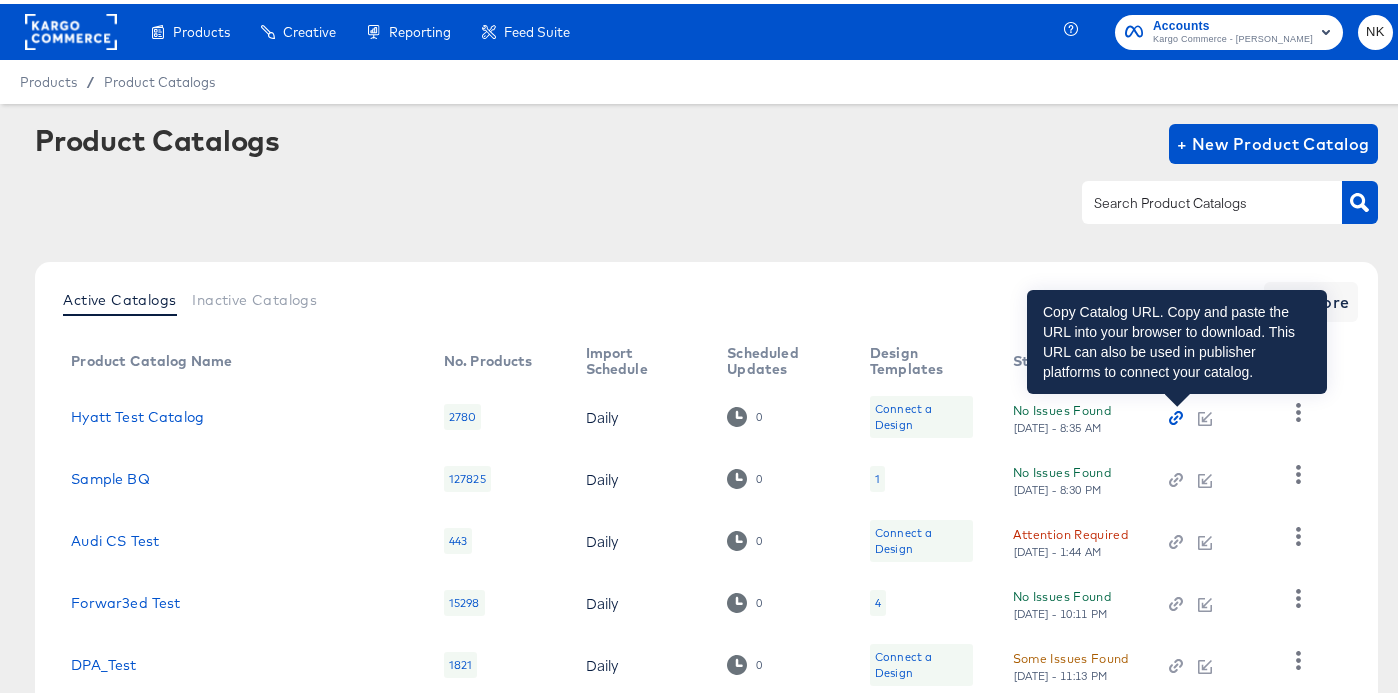 click 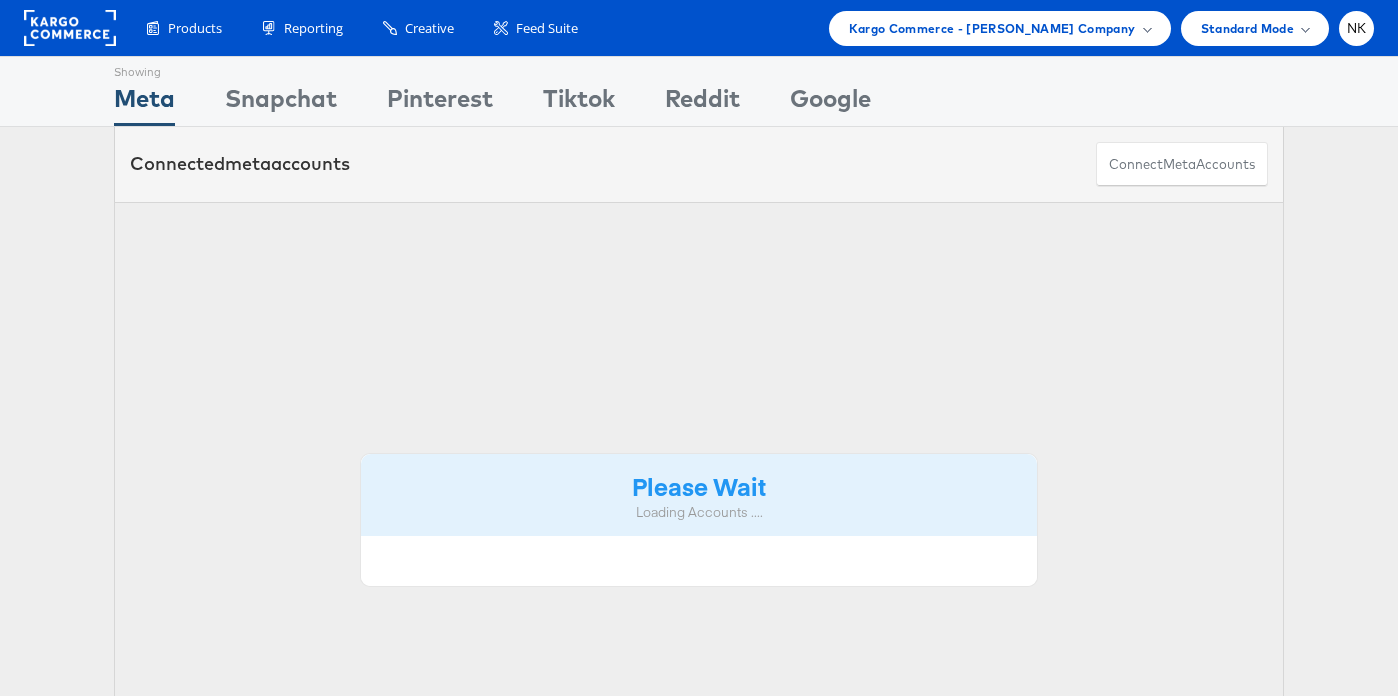 scroll, scrollTop: 0, scrollLeft: 0, axis: both 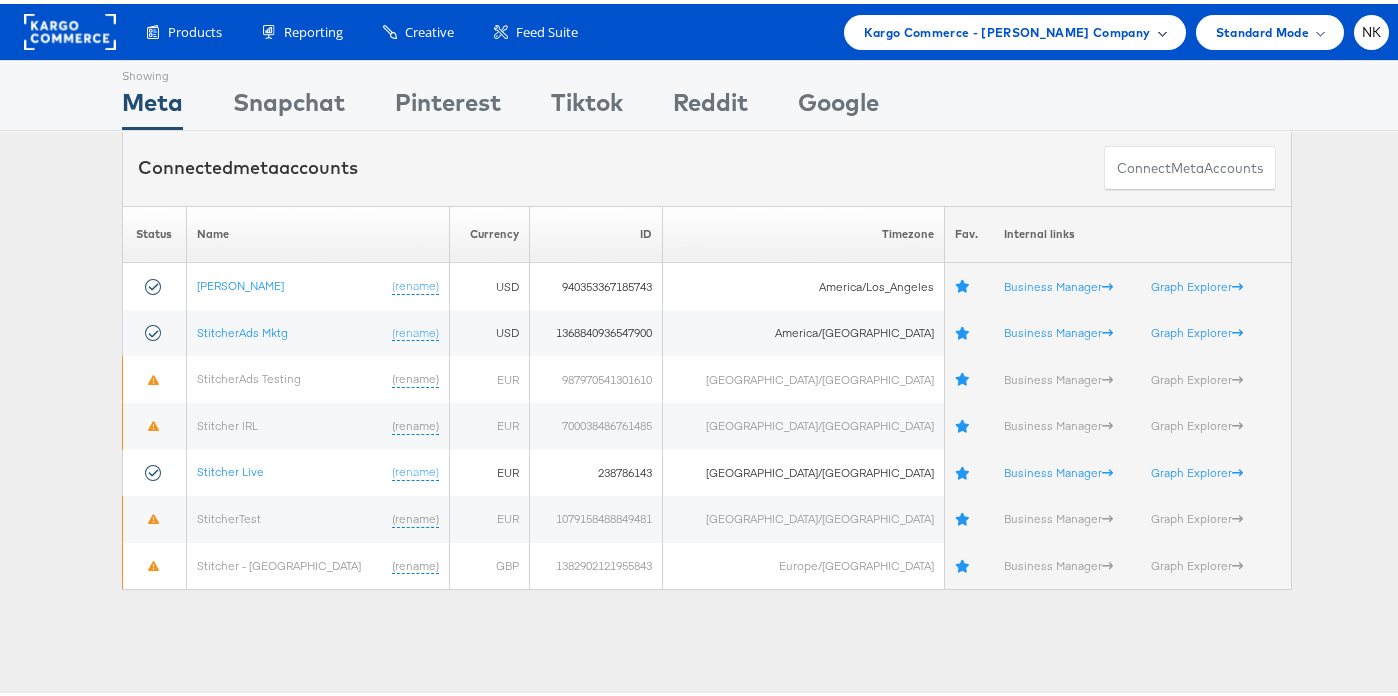 click on "Kargo Commerce - Namit Kumar Company" at bounding box center [1015, 28] 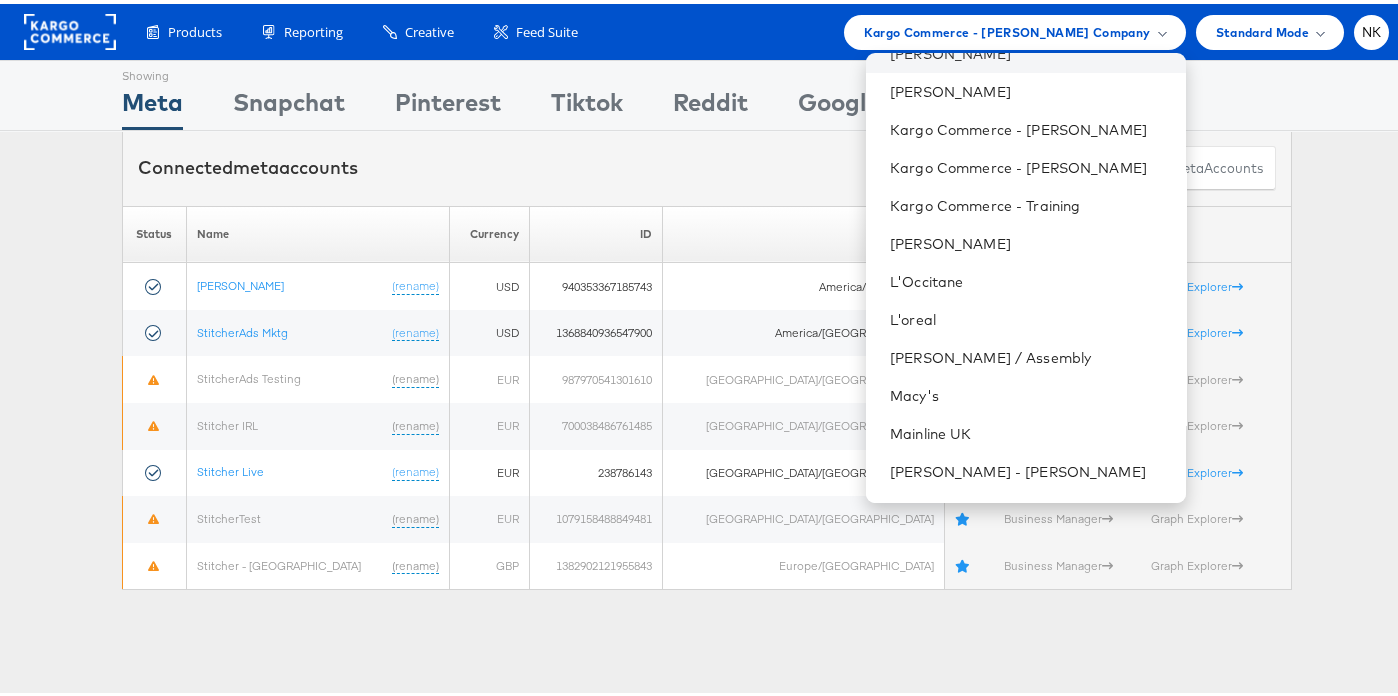 scroll, scrollTop: 1140, scrollLeft: 0, axis: vertical 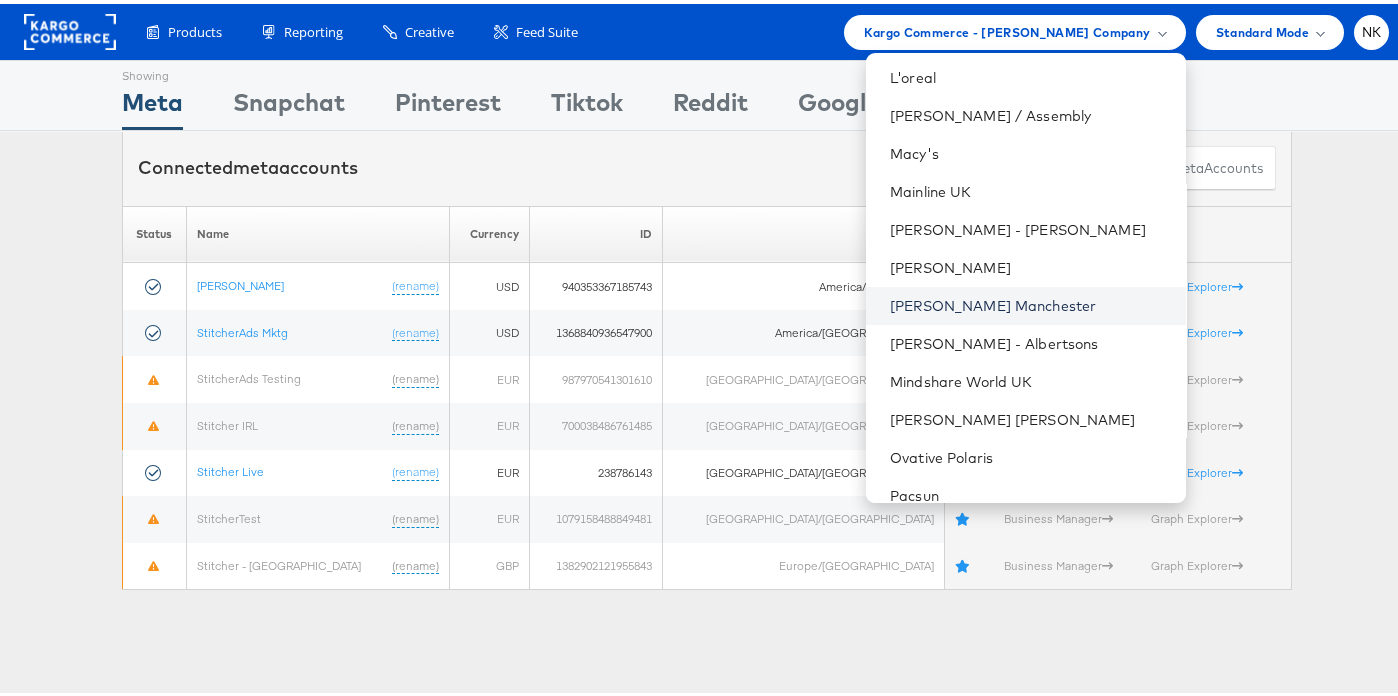 click on "[PERSON_NAME] Manchester" at bounding box center [1029, 302] 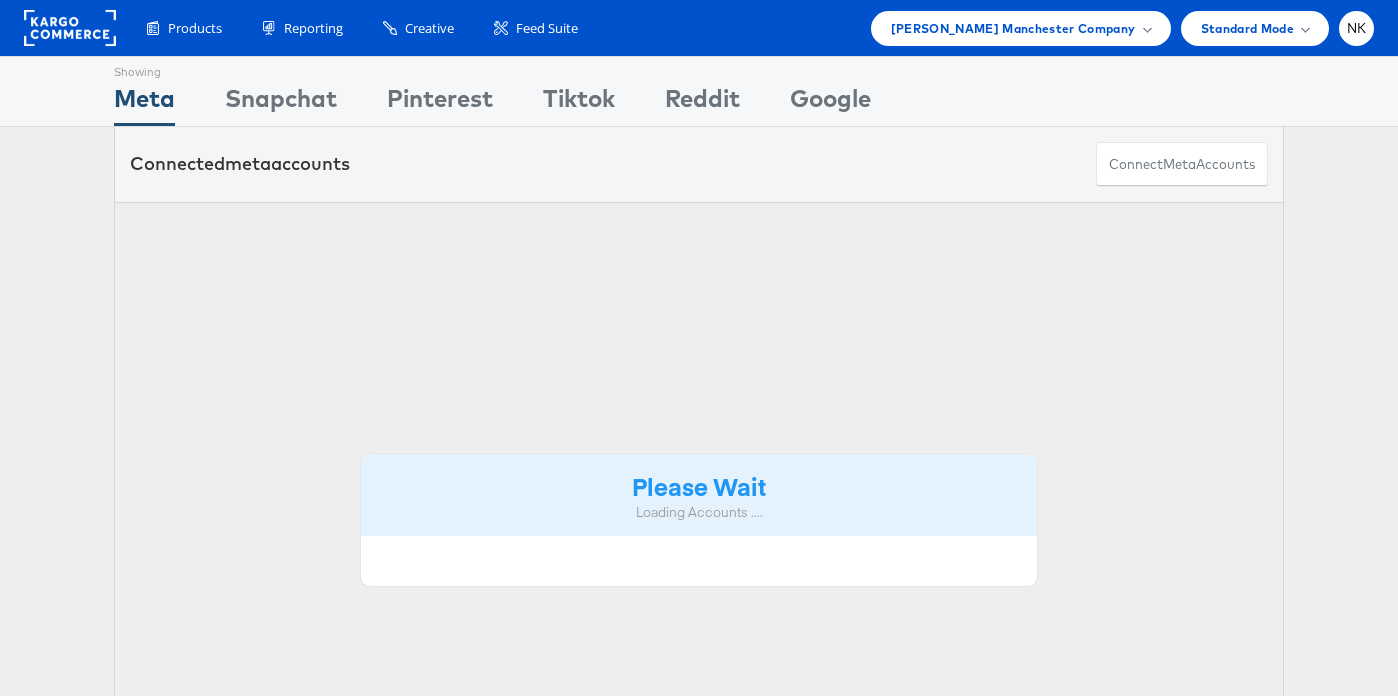 scroll, scrollTop: 0, scrollLeft: 0, axis: both 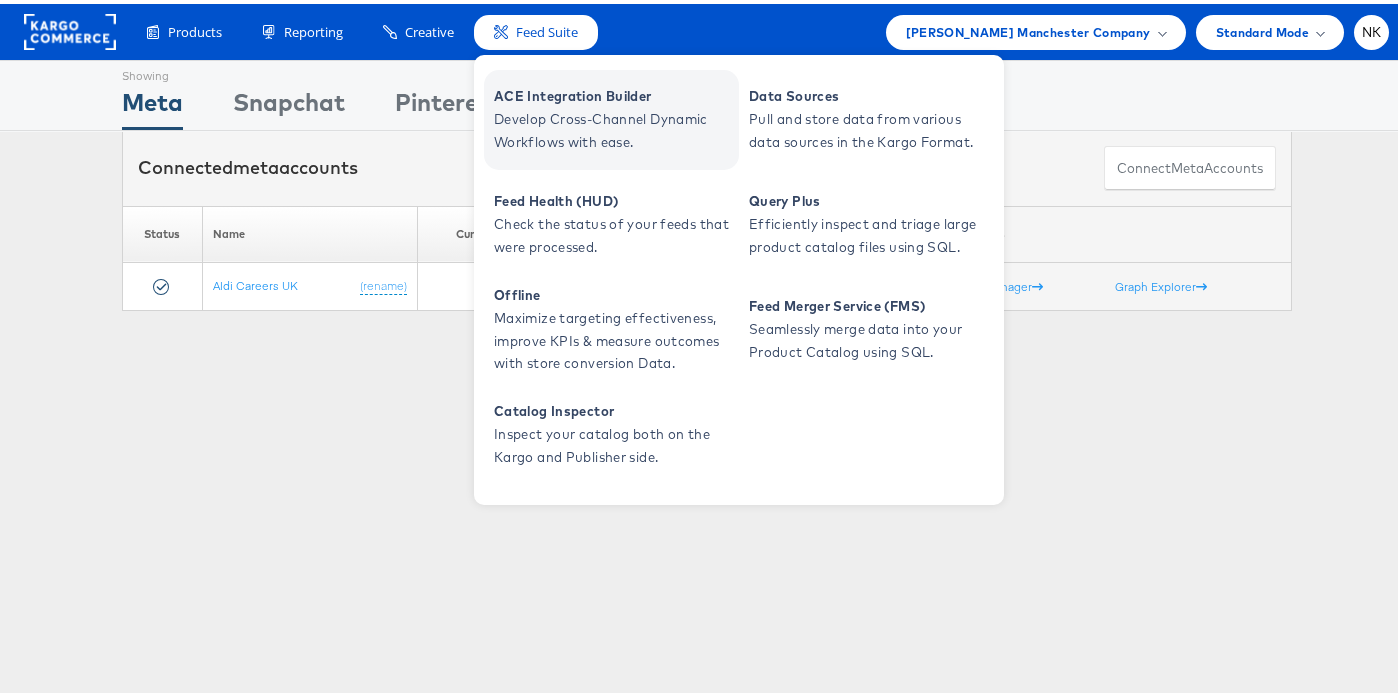 click on "ACE Integration Builder" at bounding box center (614, 92) 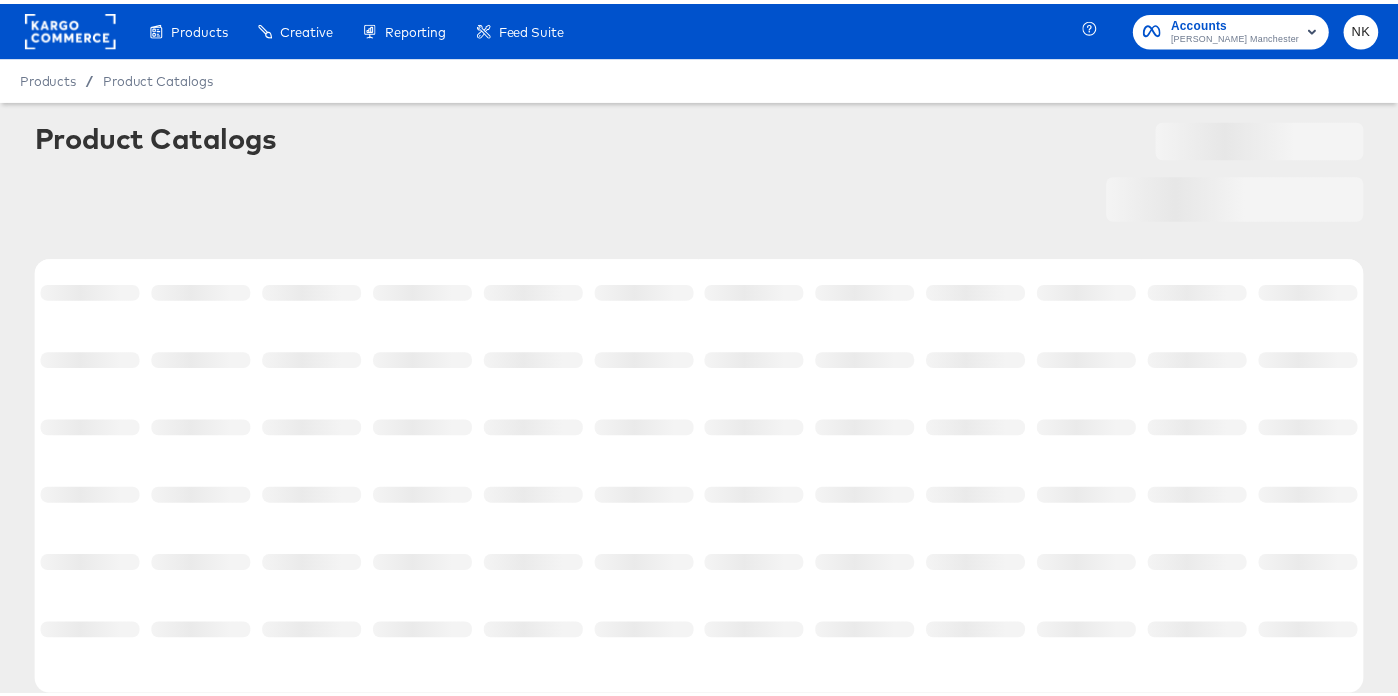 scroll, scrollTop: 0, scrollLeft: 0, axis: both 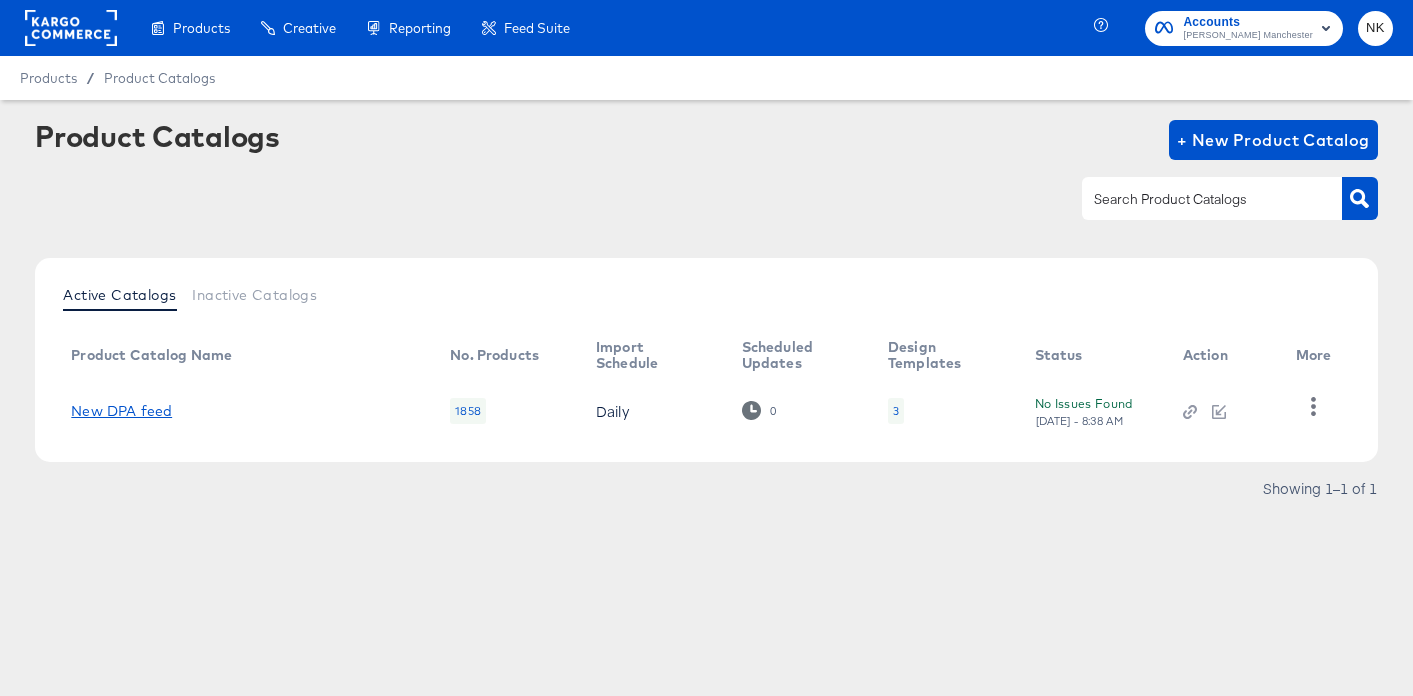 click on "New DPA feed" at bounding box center [121, 411] 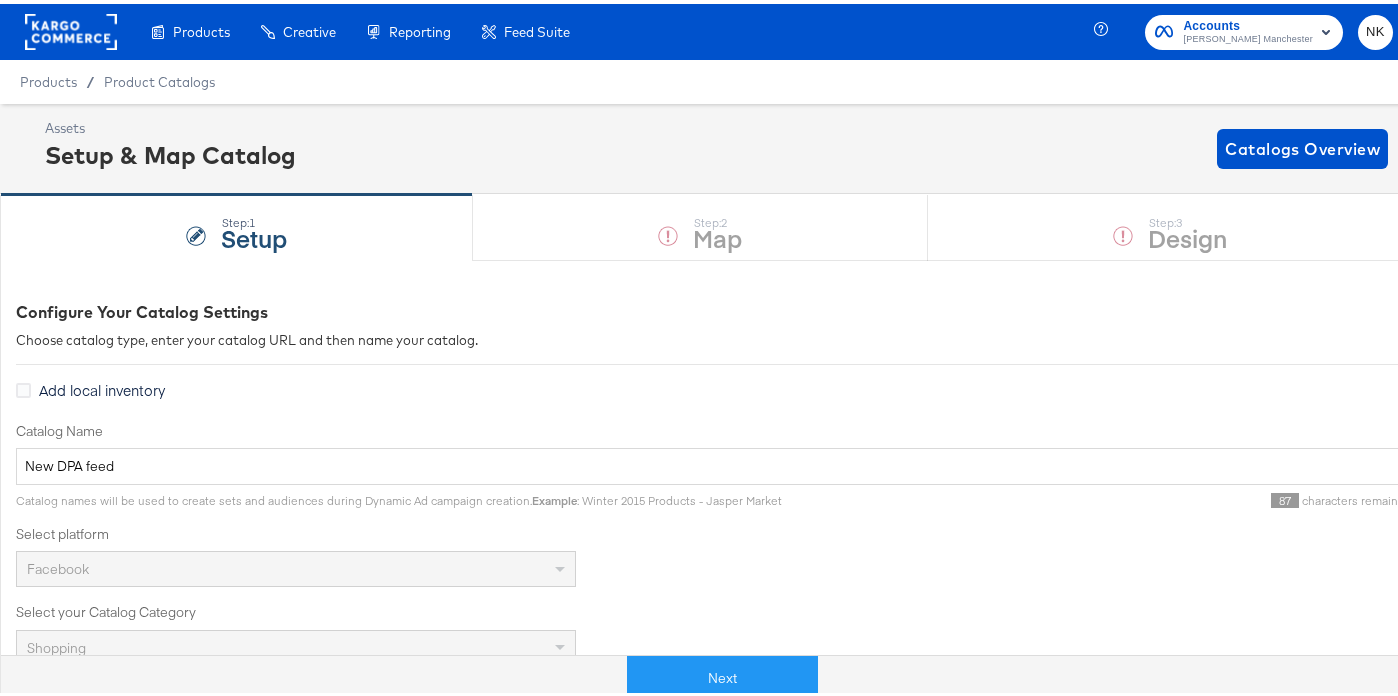 scroll, scrollTop: 593, scrollLeft: 0, axis: vertical 